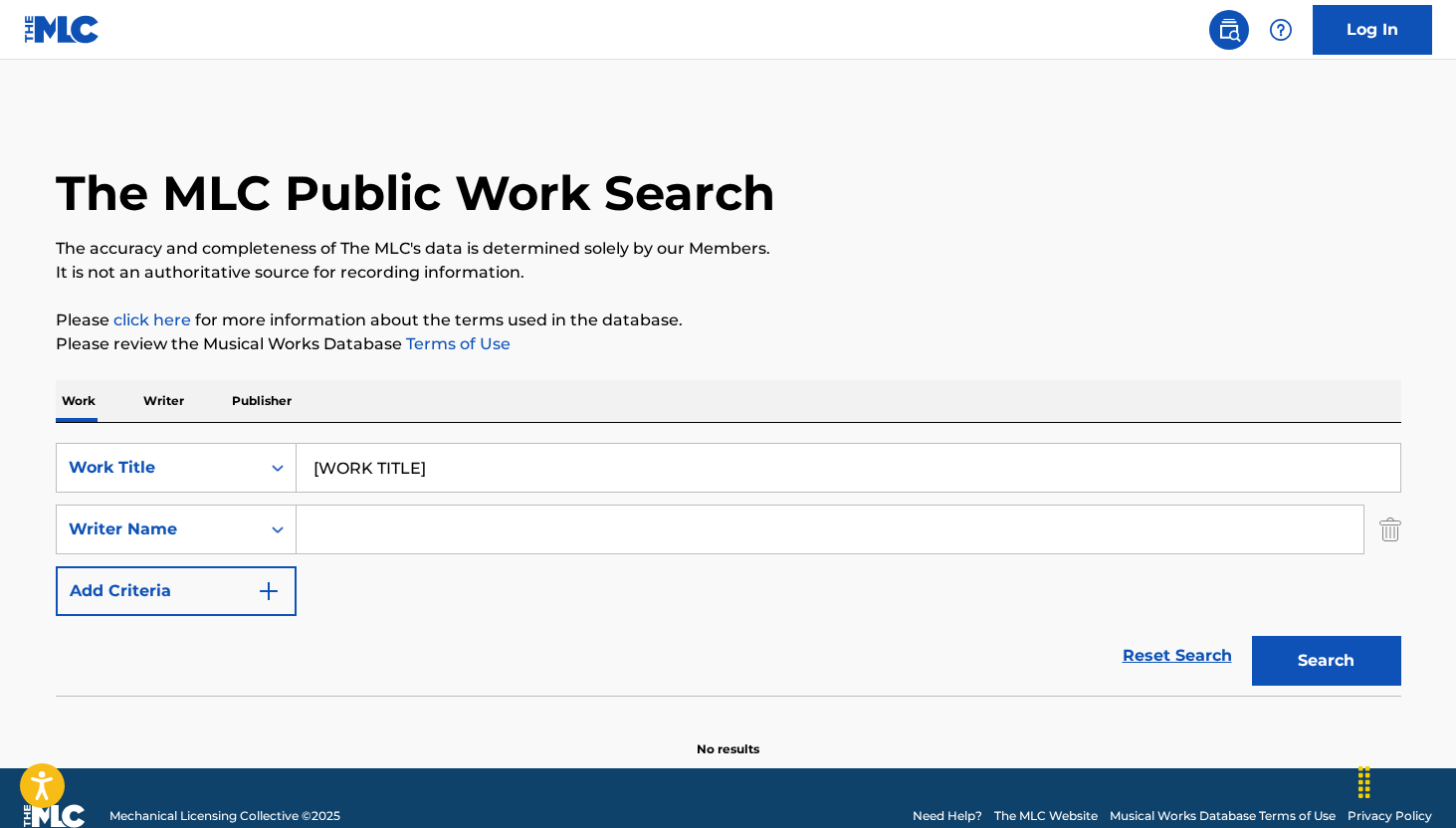 scroll, scrollTop: 0, scrollLeft: 0, axis: both 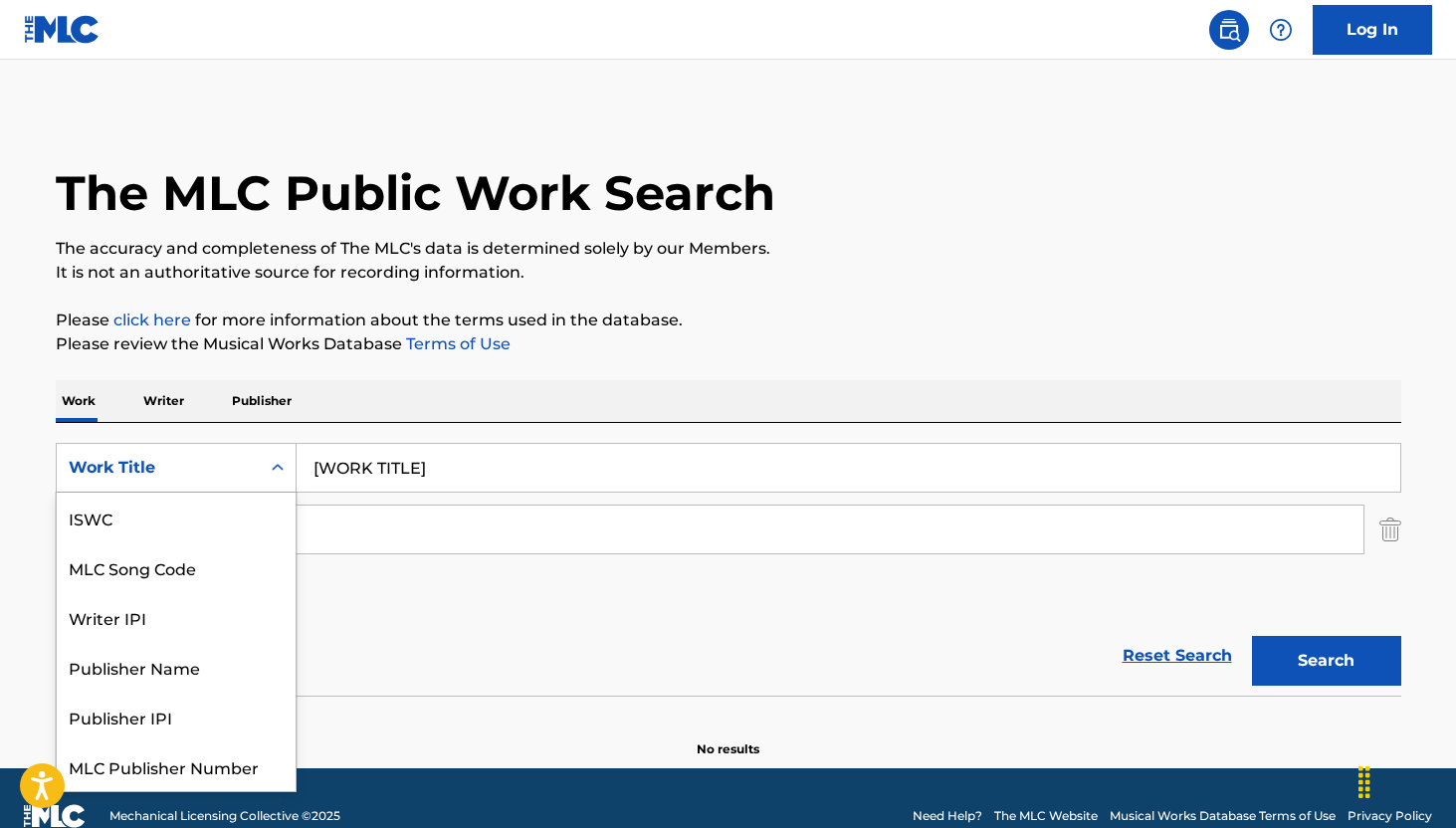 click on "Work Title" at bounding box center (158, 468) 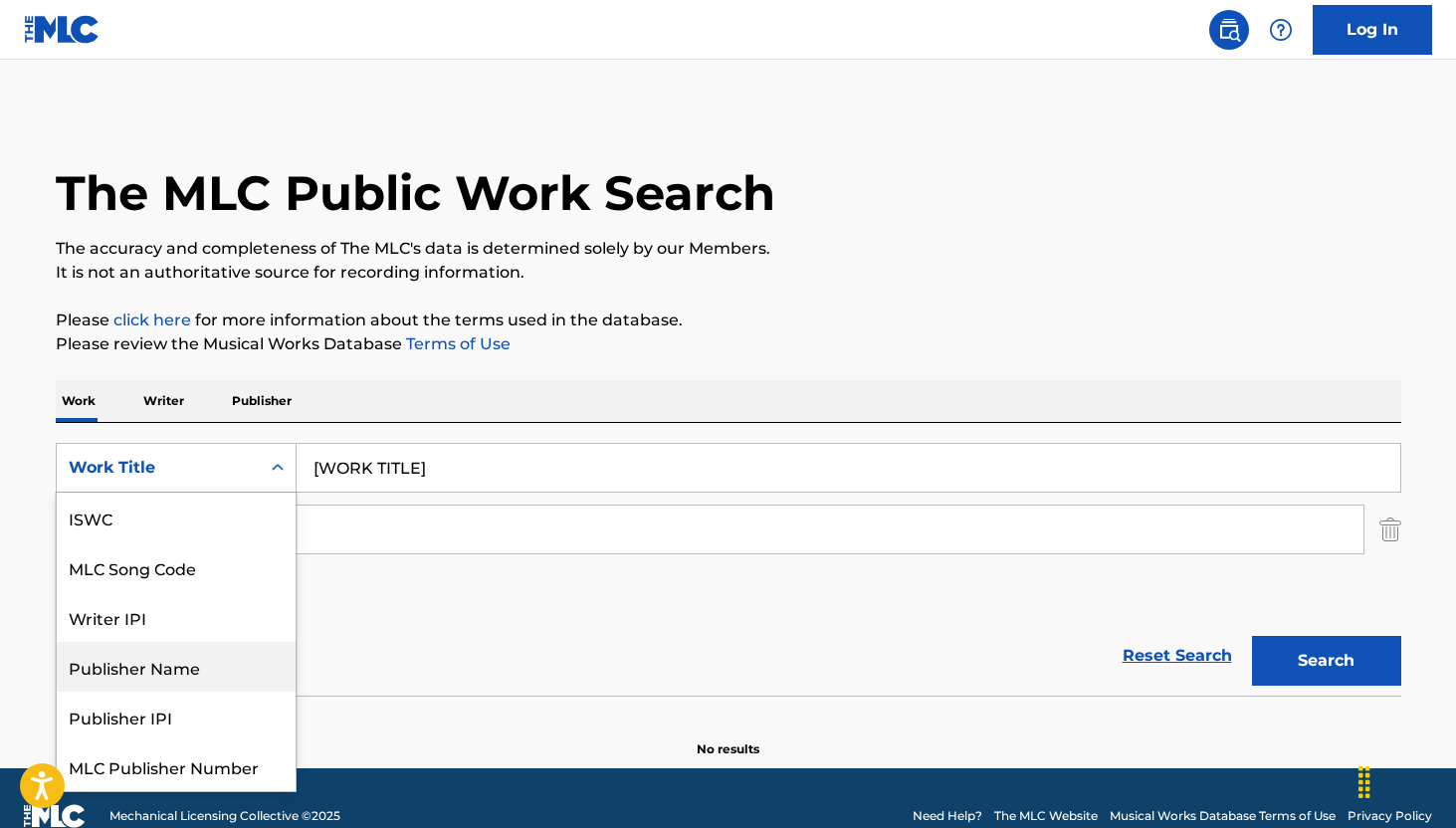 scroll, scrollTop: 50, scrollLeft: 0, axis: vertical 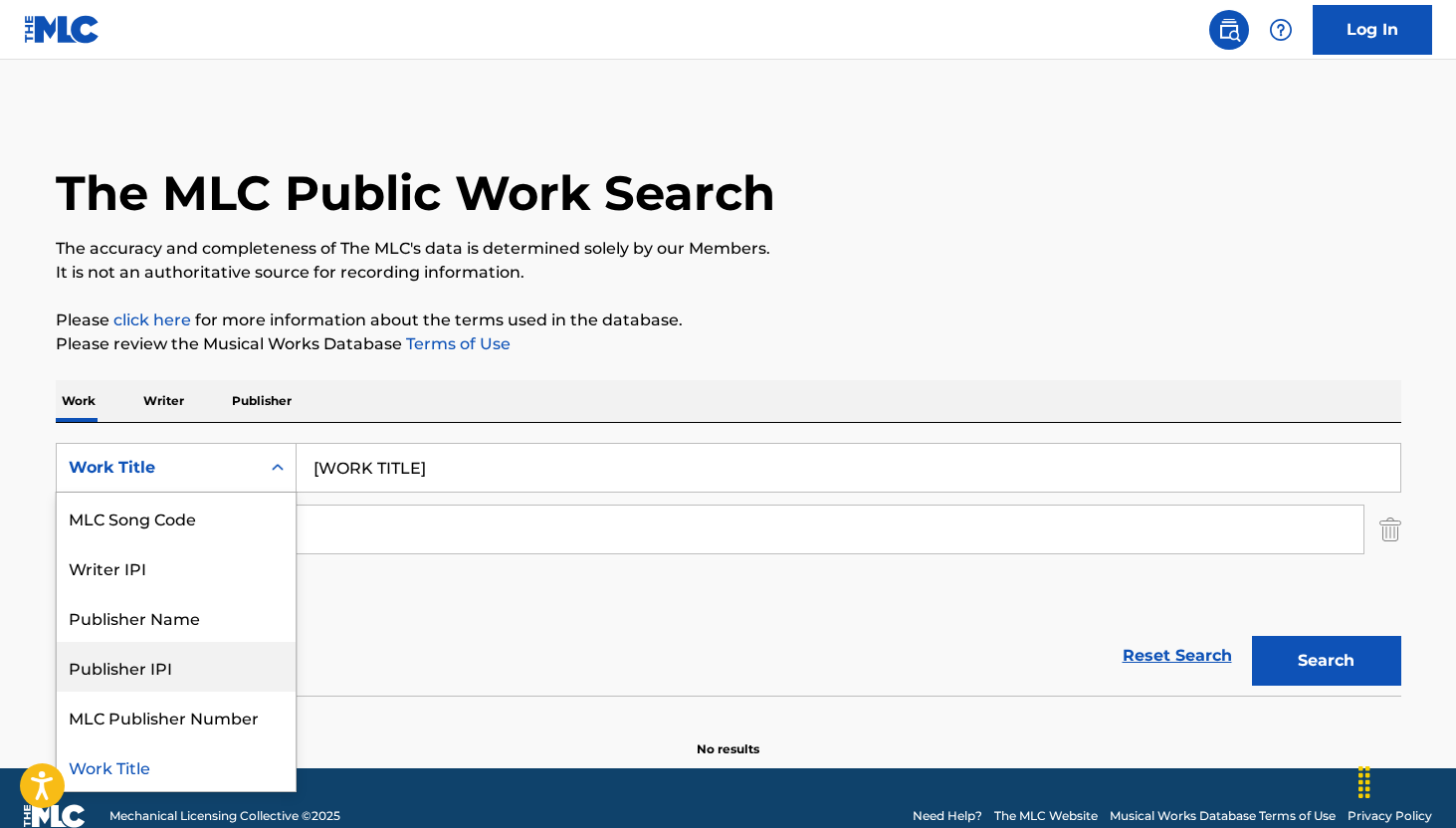 click on "Reset Search Search" at bounding box center (728, 656) 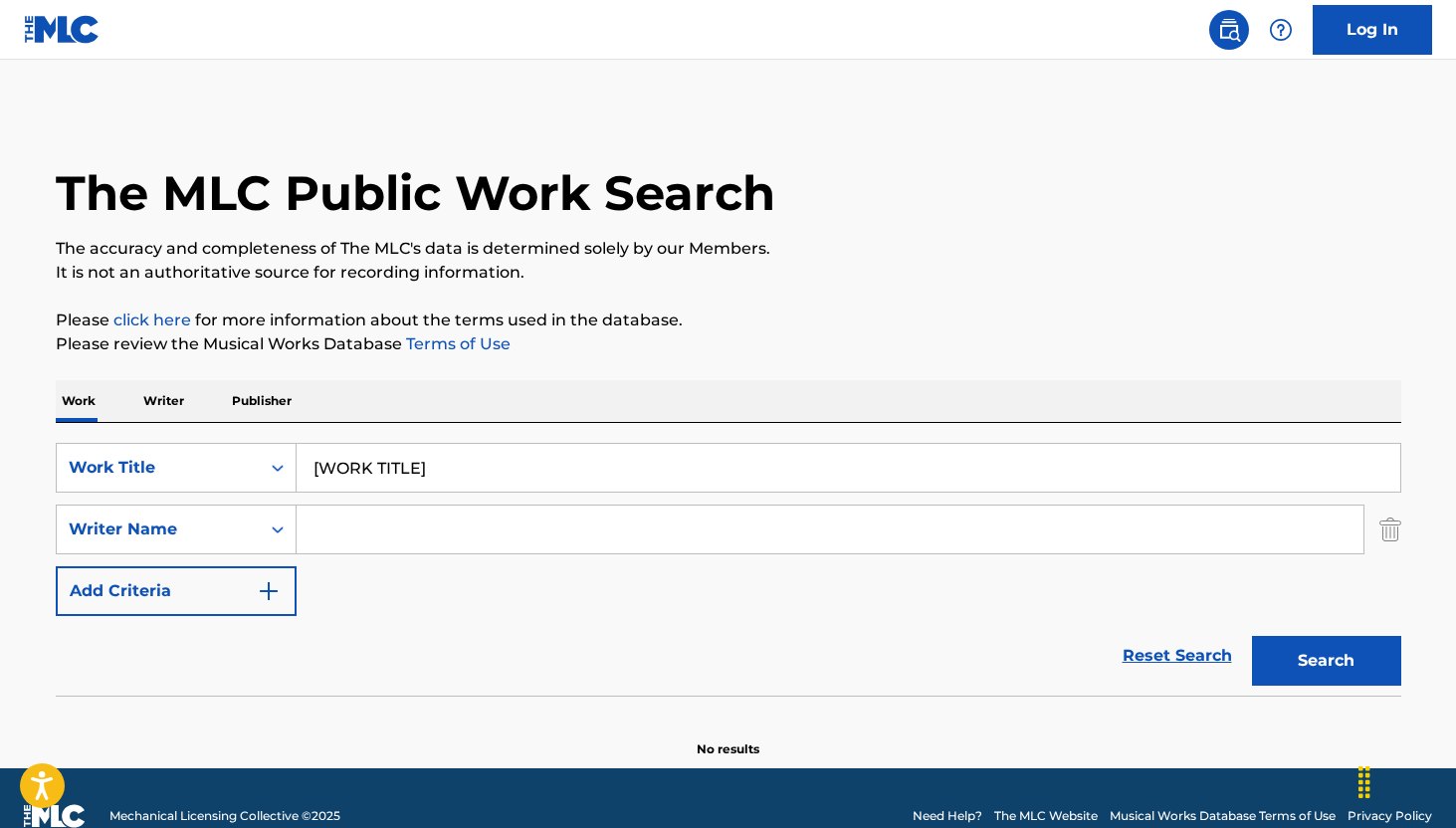 click on "[WORK TITLE] [SEARCH TERM] [WRITER NAME] [ADD CRITERIA] [RESET SEARCH] [SEARCH] [NO RESULTS]" at bounding box center (728, 434) 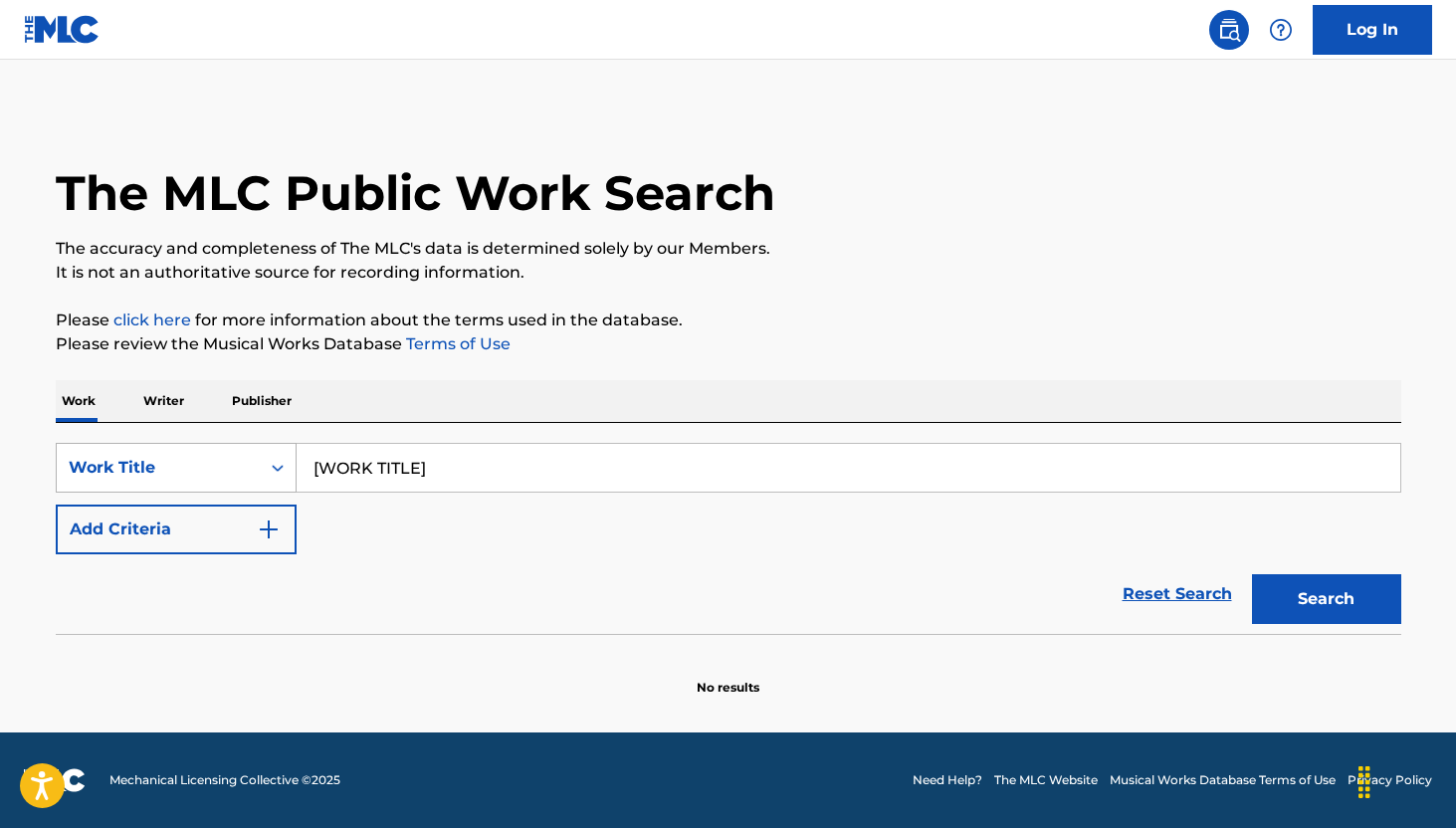 click on "Work Title" at bounding box center (158, 468) 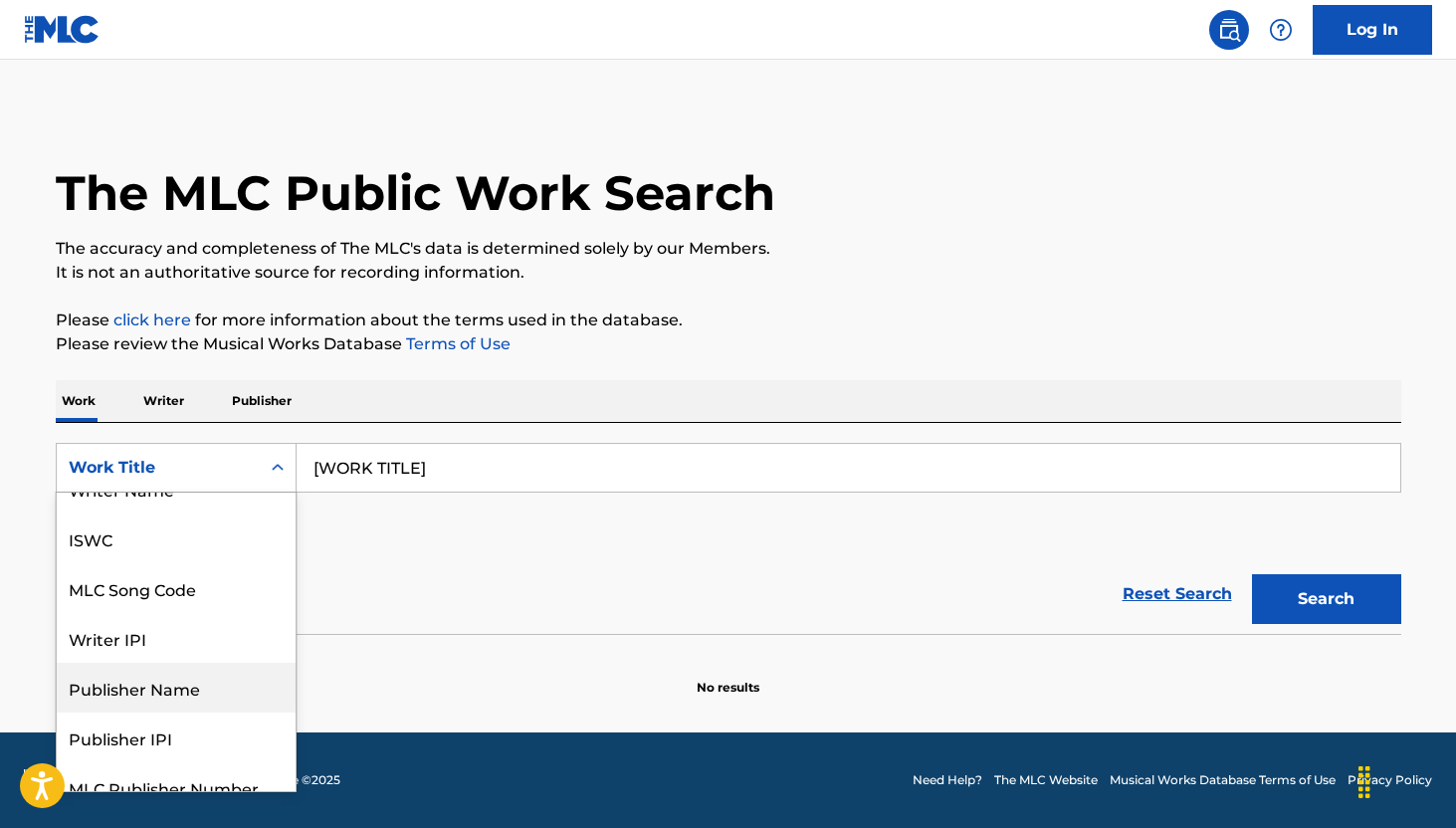 scroll, scrollTop: 0, scrollLeft: 0, axis: both 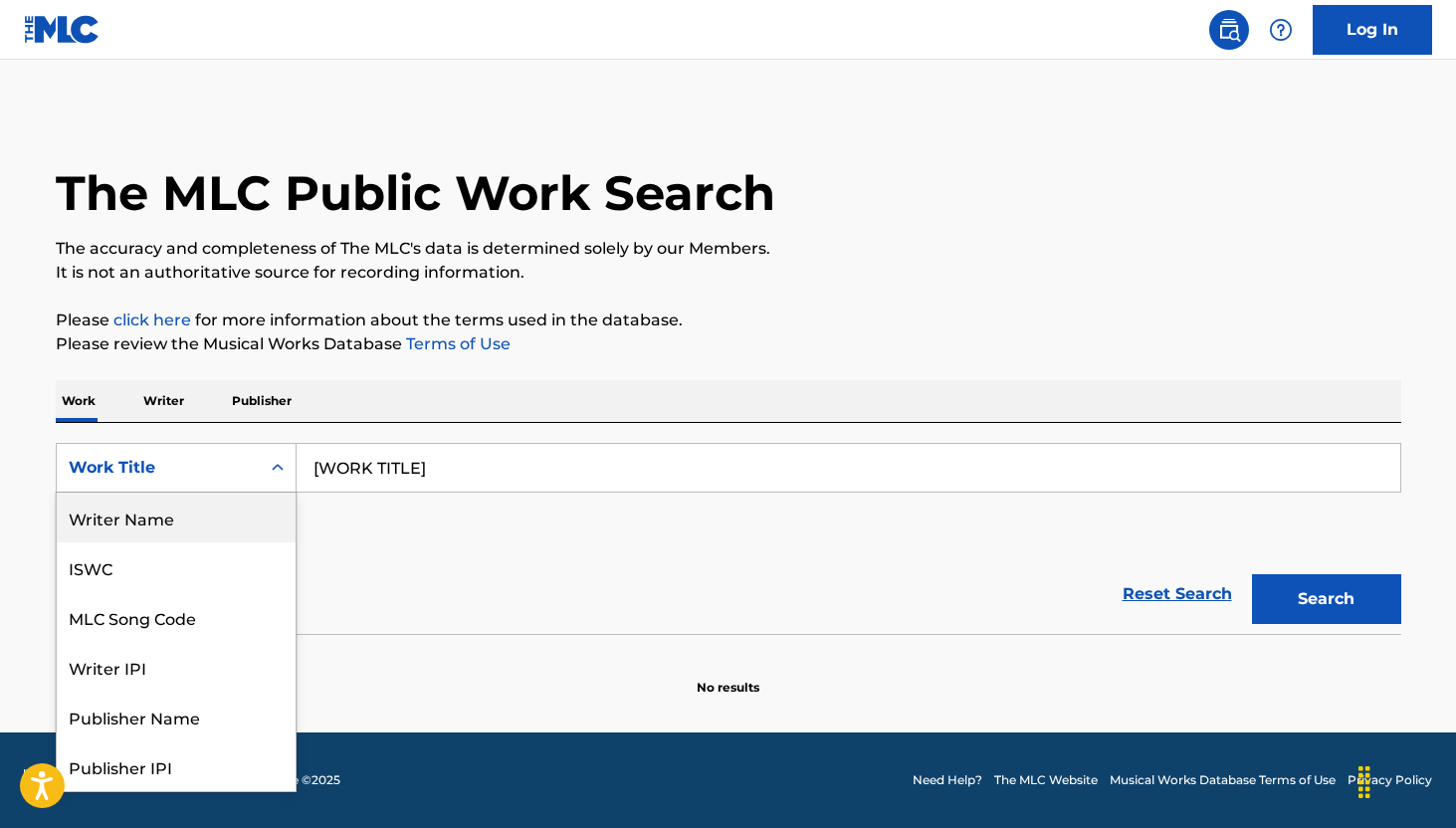 click on "Writer Name" at bounding box center [176, 518] 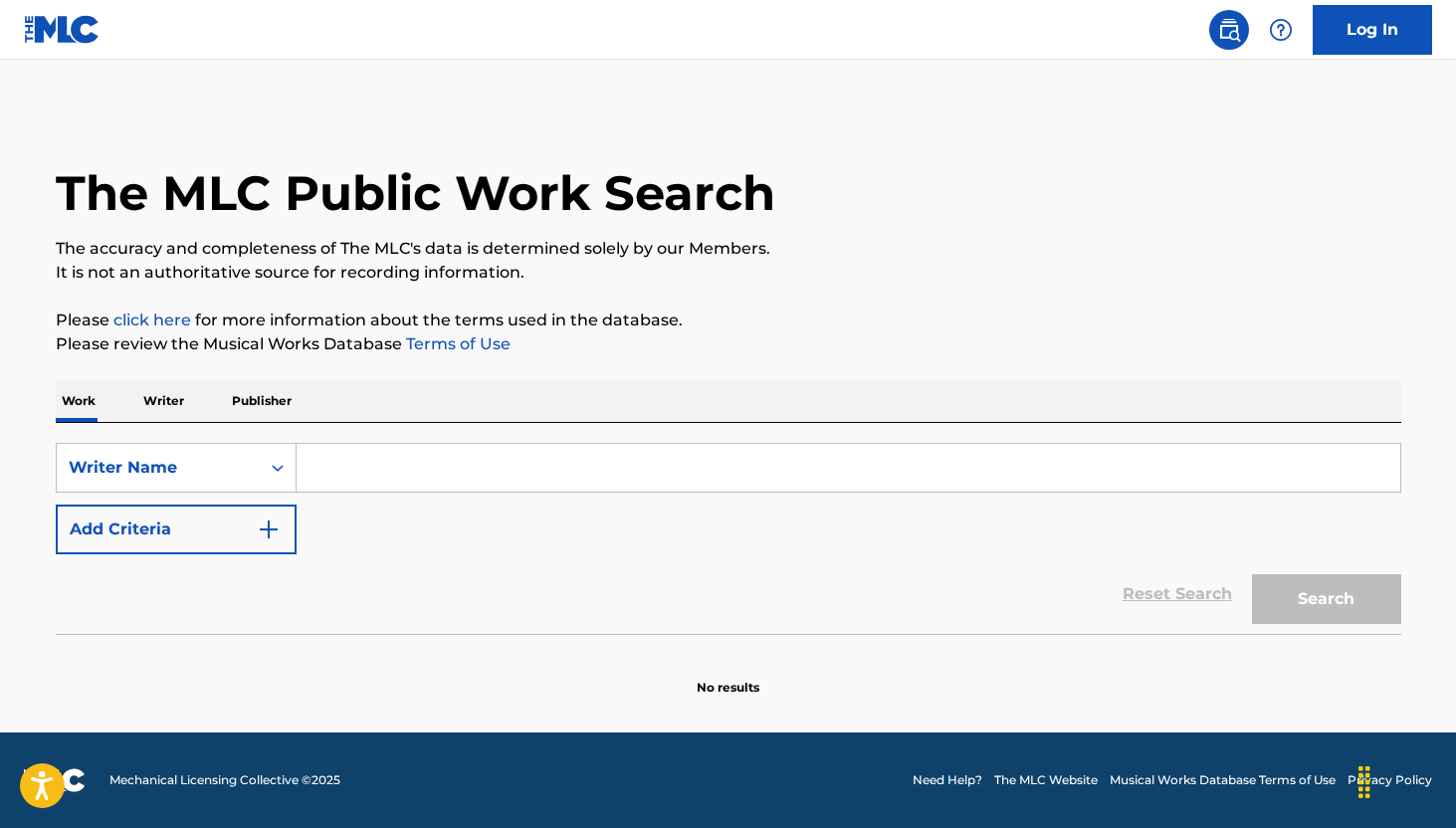 click at bounding box center [848, 468] 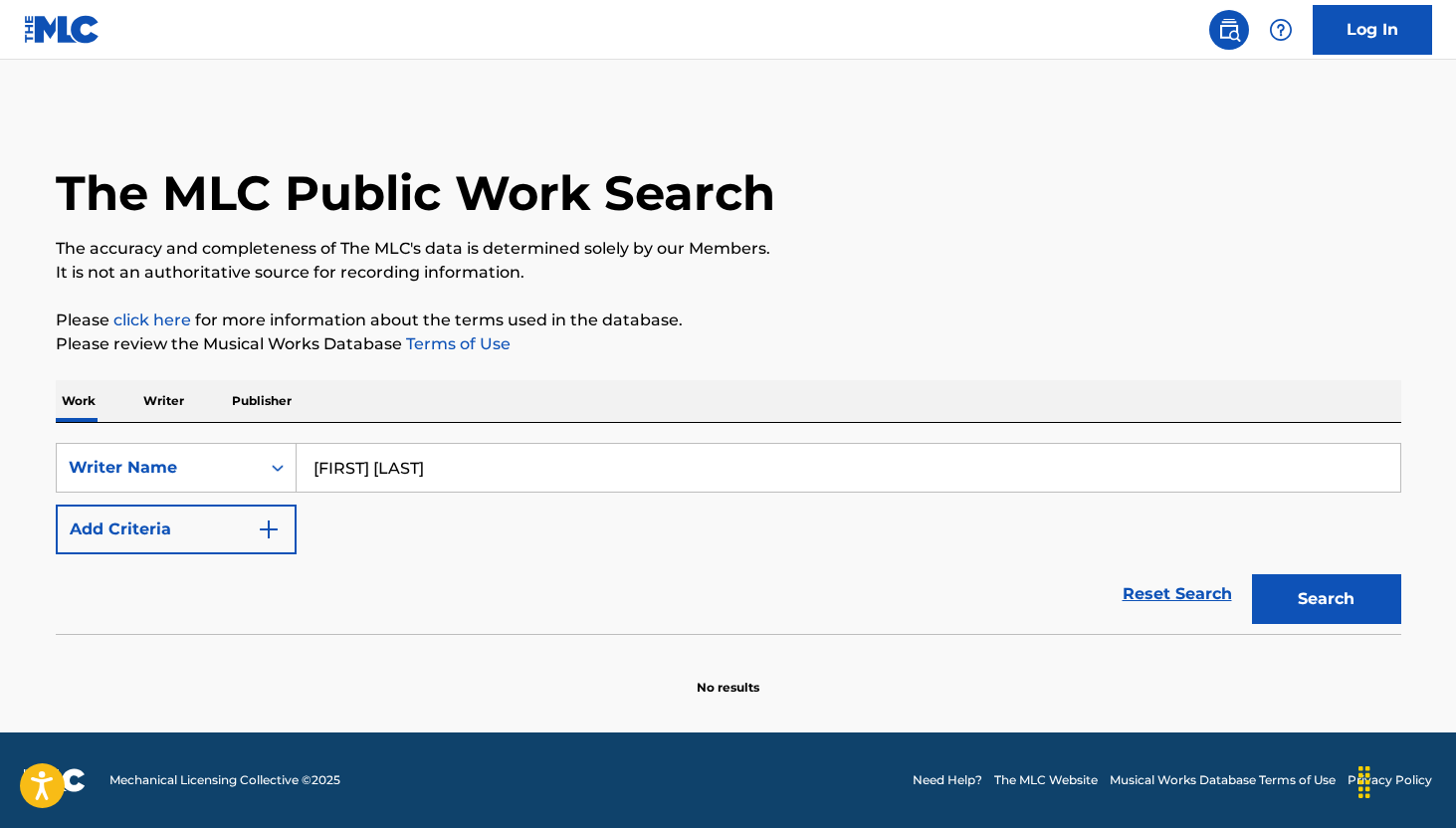 type on "[FIRST] [LAST]" 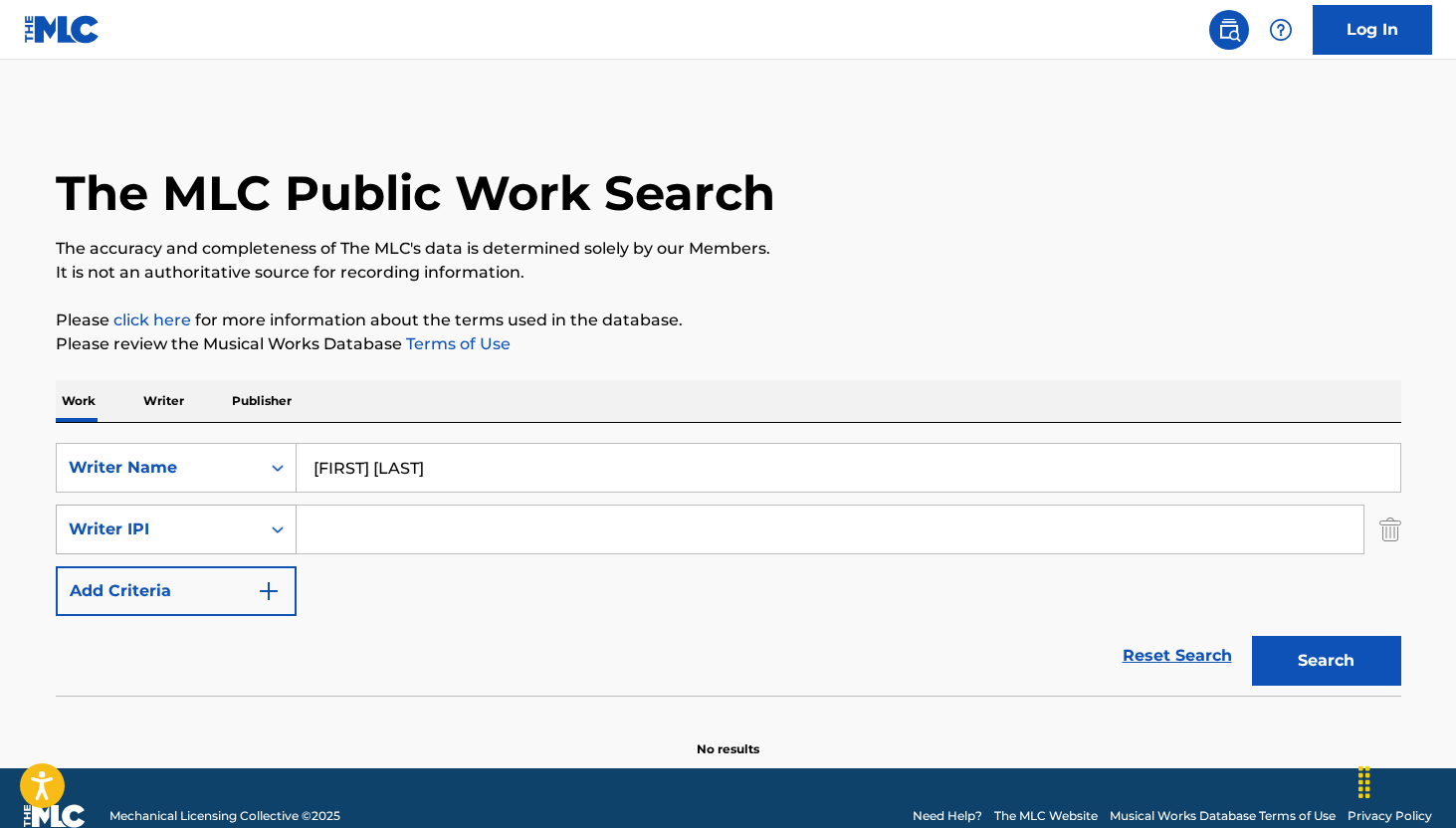 click on "Writer IPI" at bounding box center (158, 529) 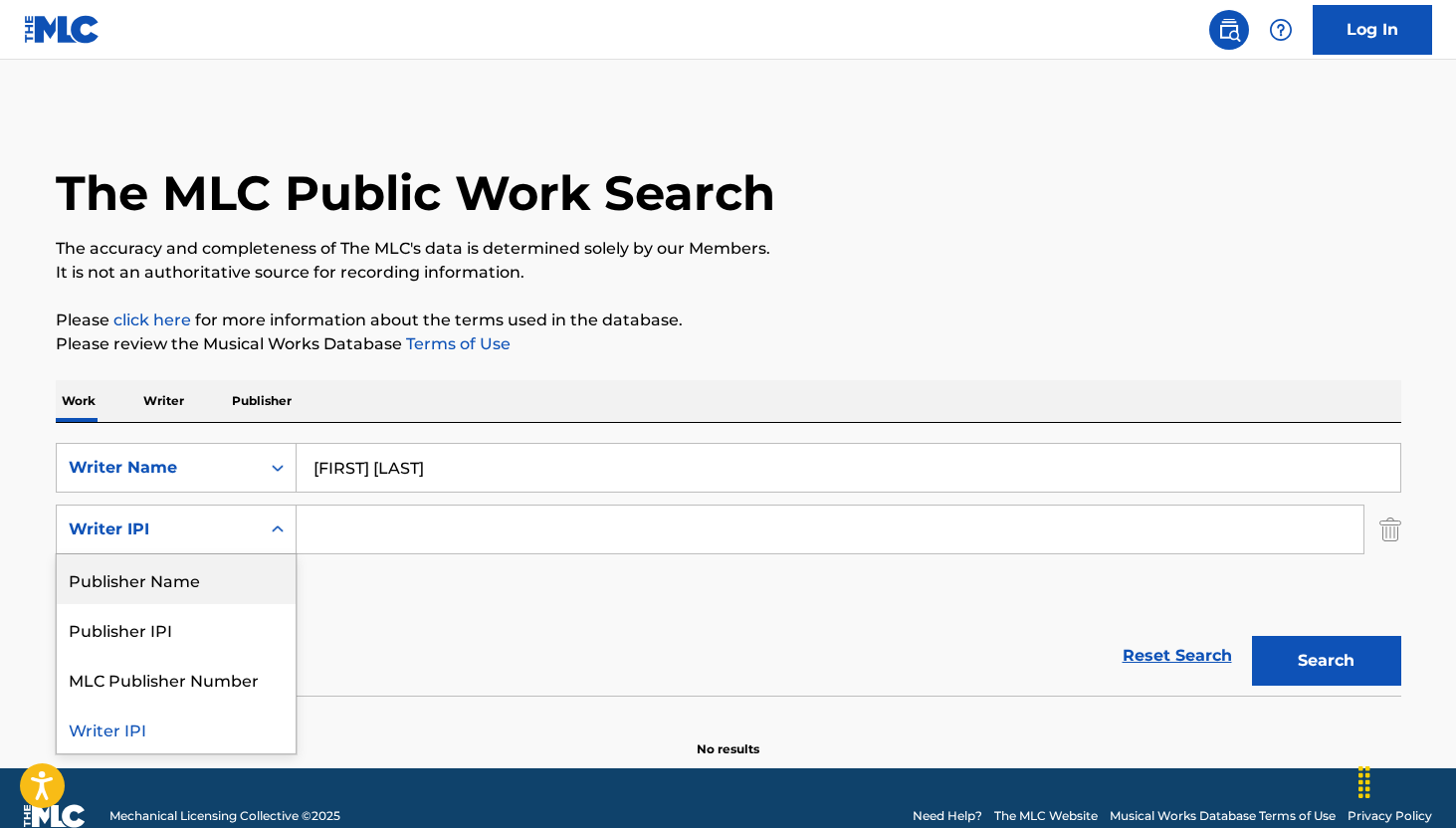 click 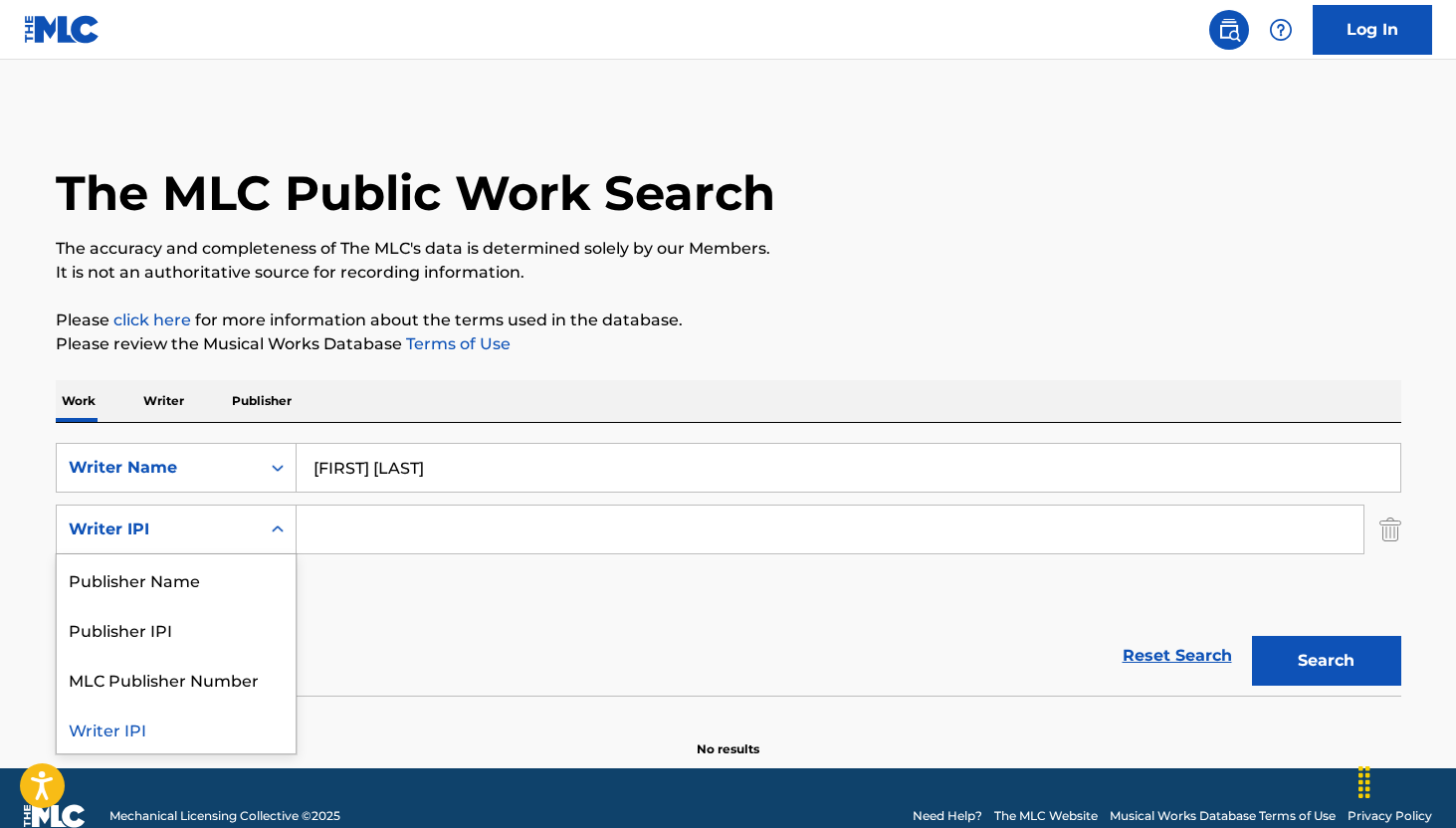 click 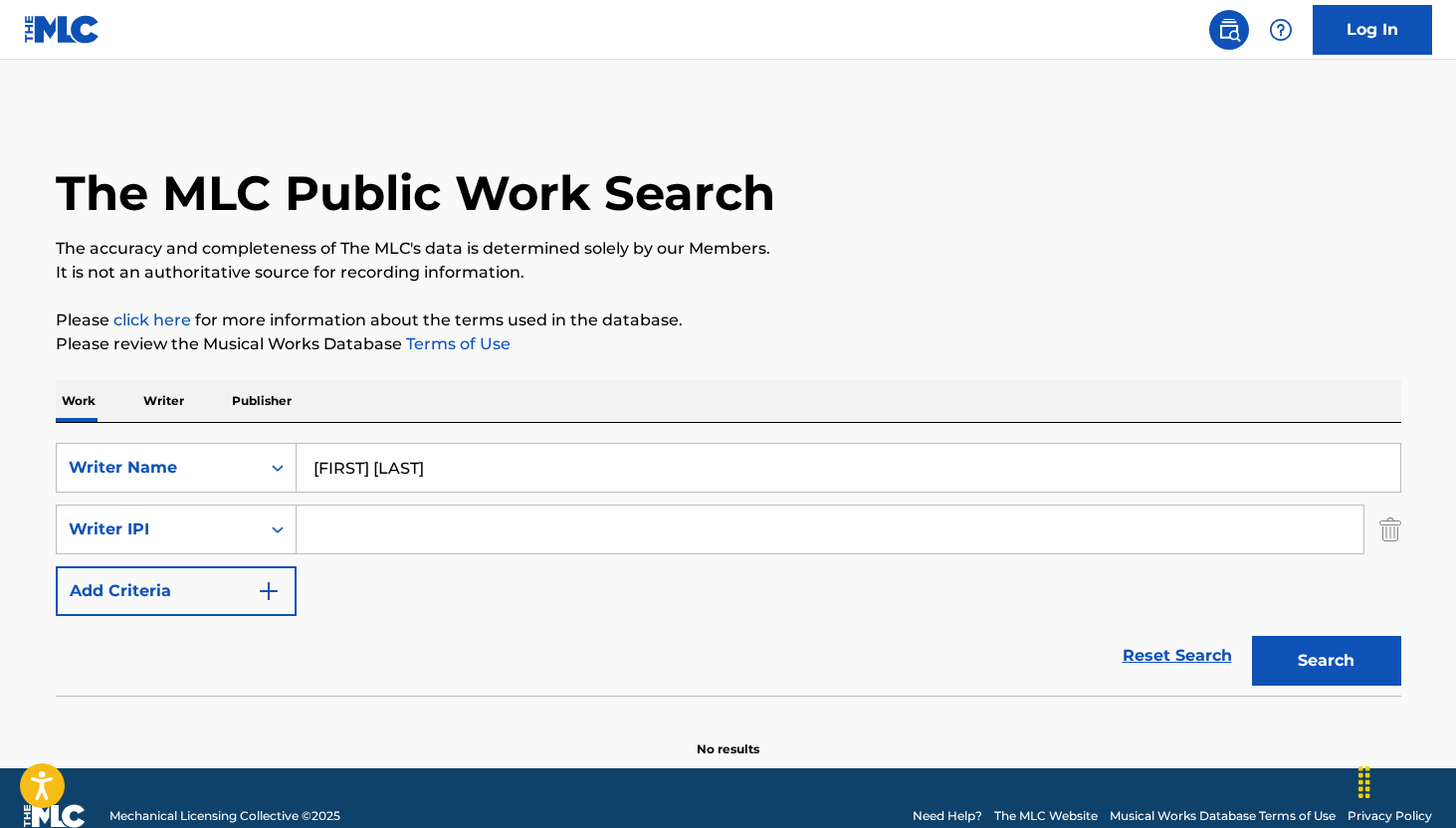 click on "[SEARCH TERM] [FIRST] [LAST] [SEARCH TERM] [WRITER IPI] [ADD CRITERIA]" at bounding box center [728, 529] 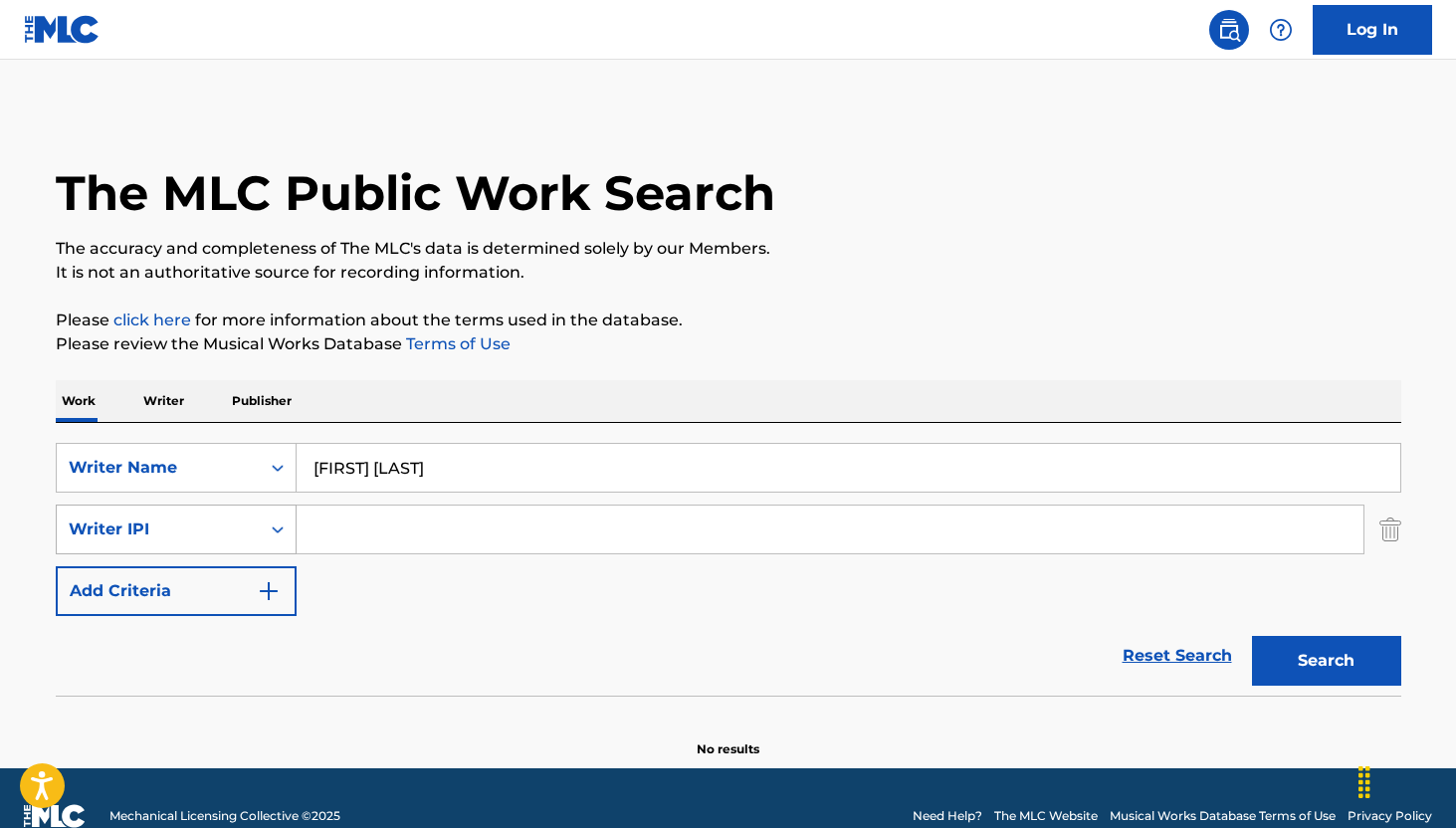 click 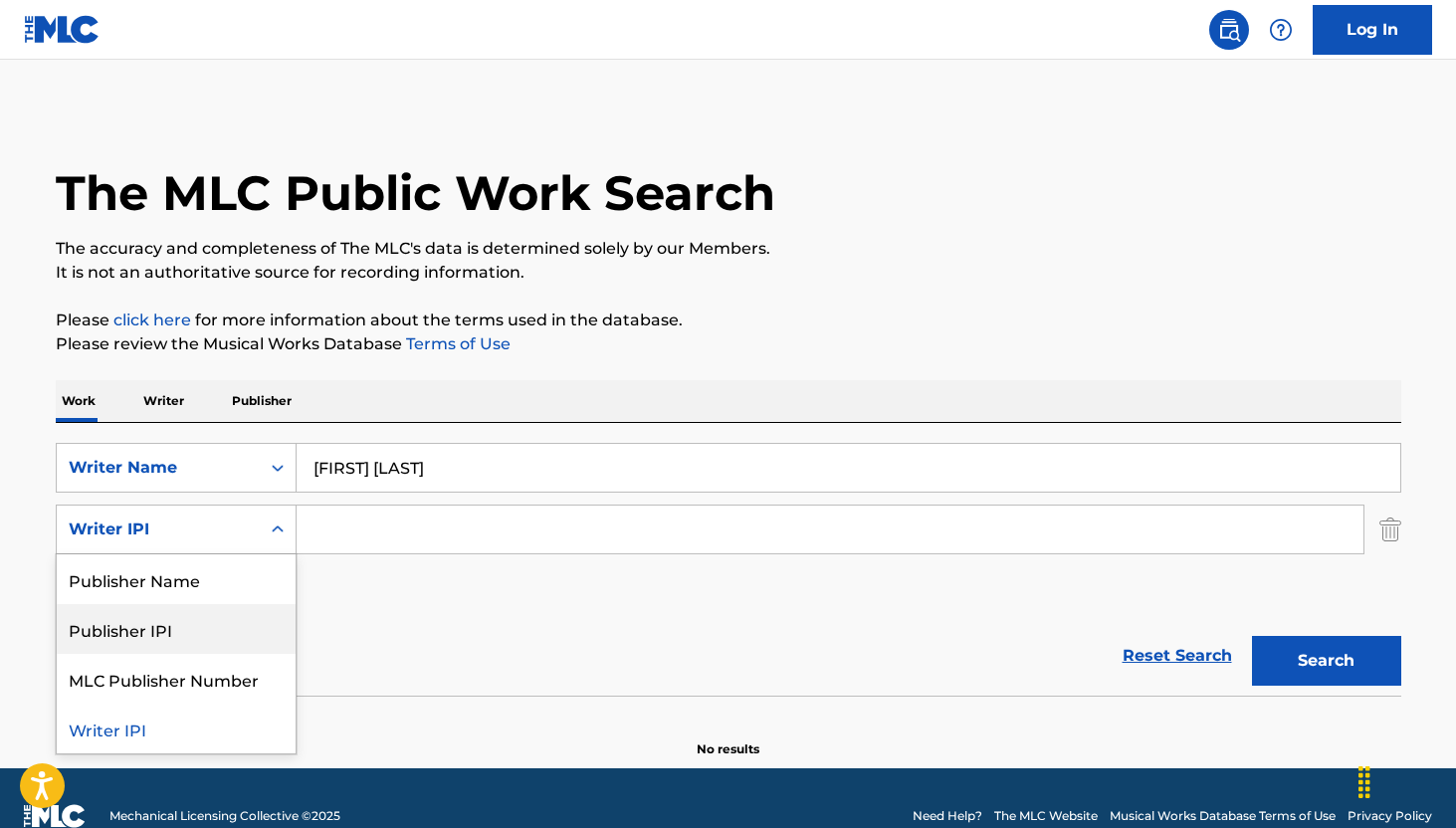 click on "[SEARCH TERM] [FIRST] [LAST] [SEARCH TERM] [WRITER IPI] [PUBLISHER NAME] [PUBLISHER IPI] [MLC] [PUBLISHER NUMBER] [WRITER IPI] [ADD CRITERIA]" at bounding box center (728, 529) 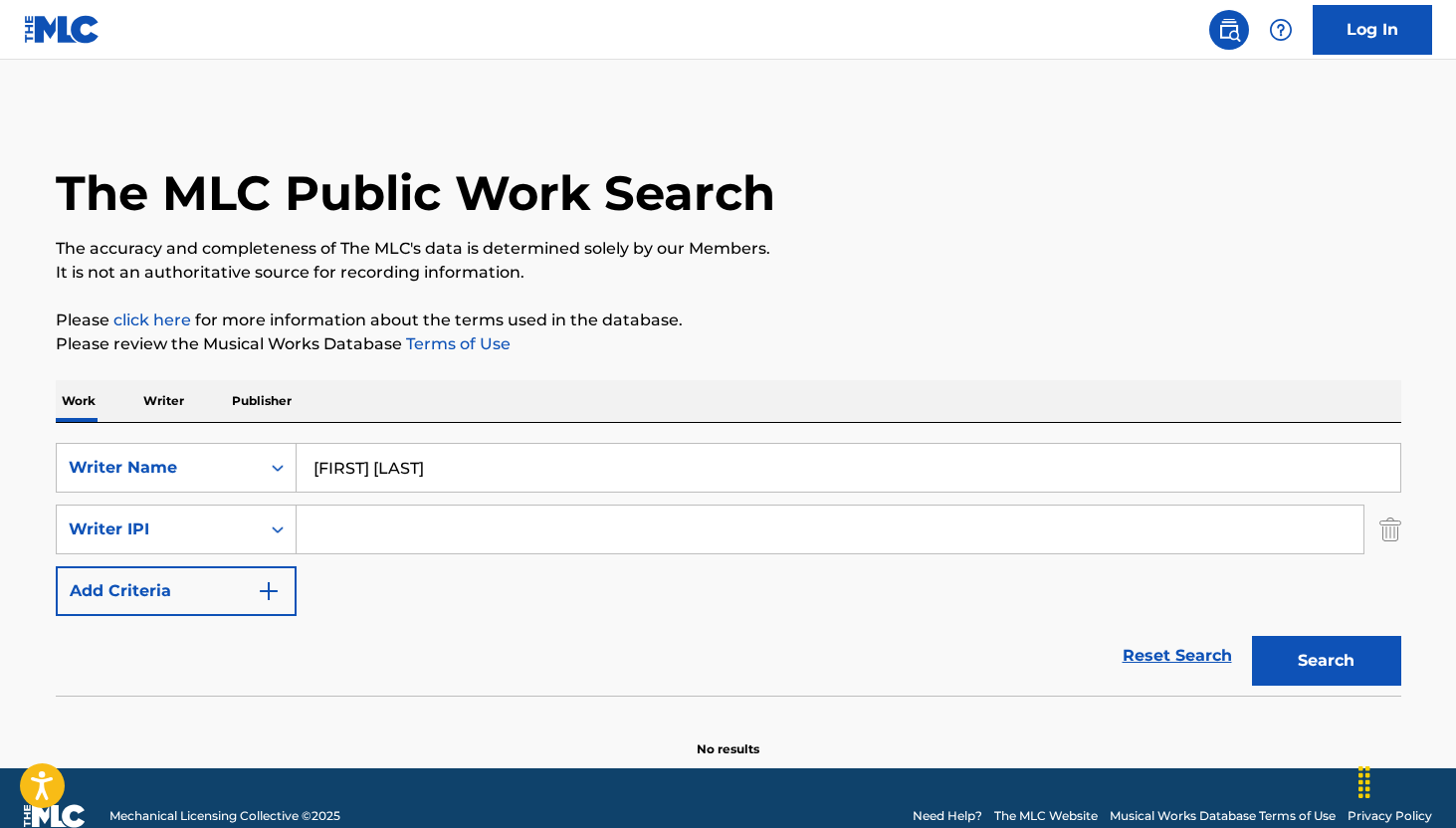click at bounding box center [1390, 529] 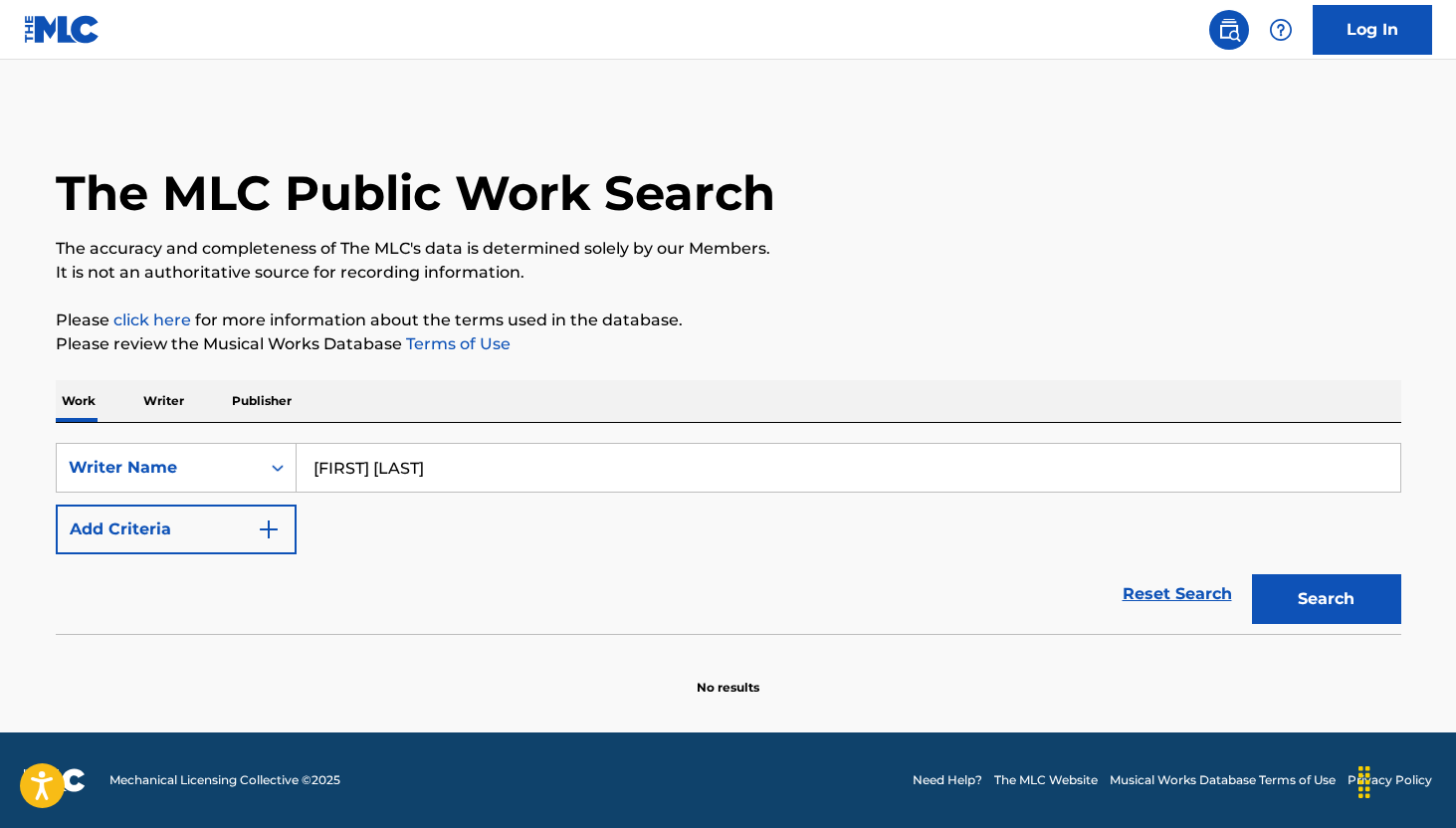 click on "Add Criteria" at bounding box center [176, 529] 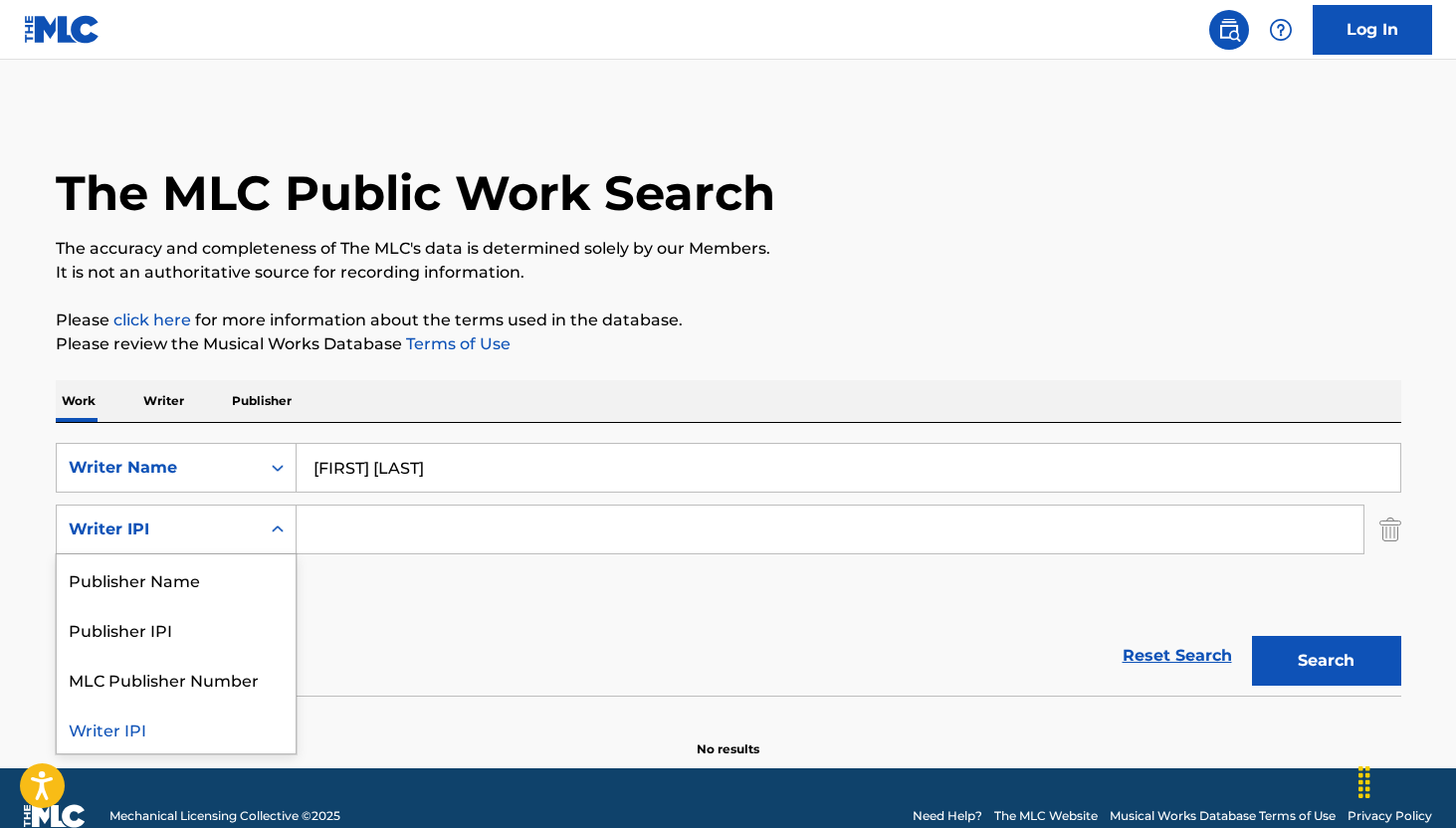click on "Writer IPI" at bounding box center (158, 529) 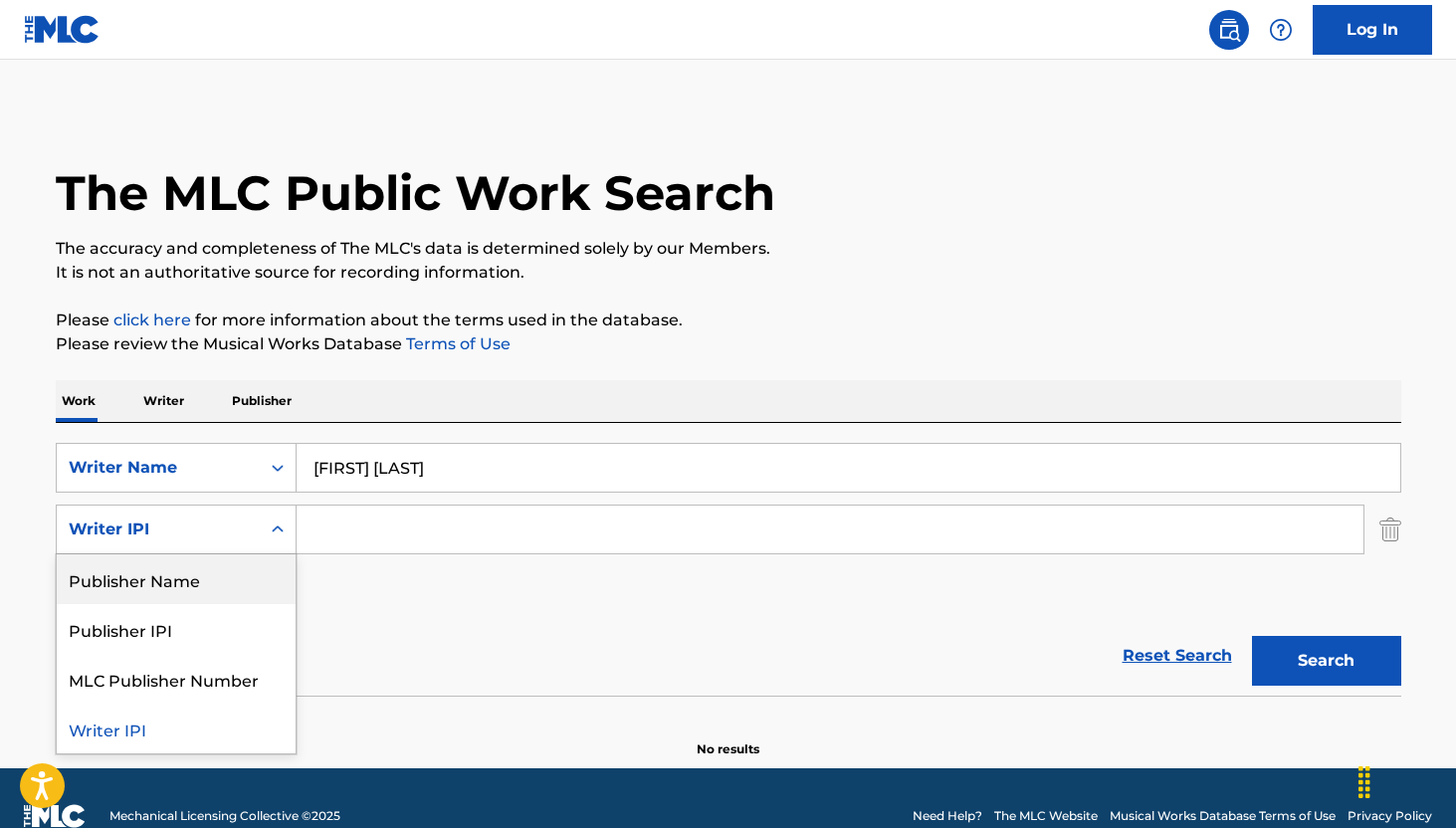 click on "Reset Search Search" at bounding box center (728, 656) 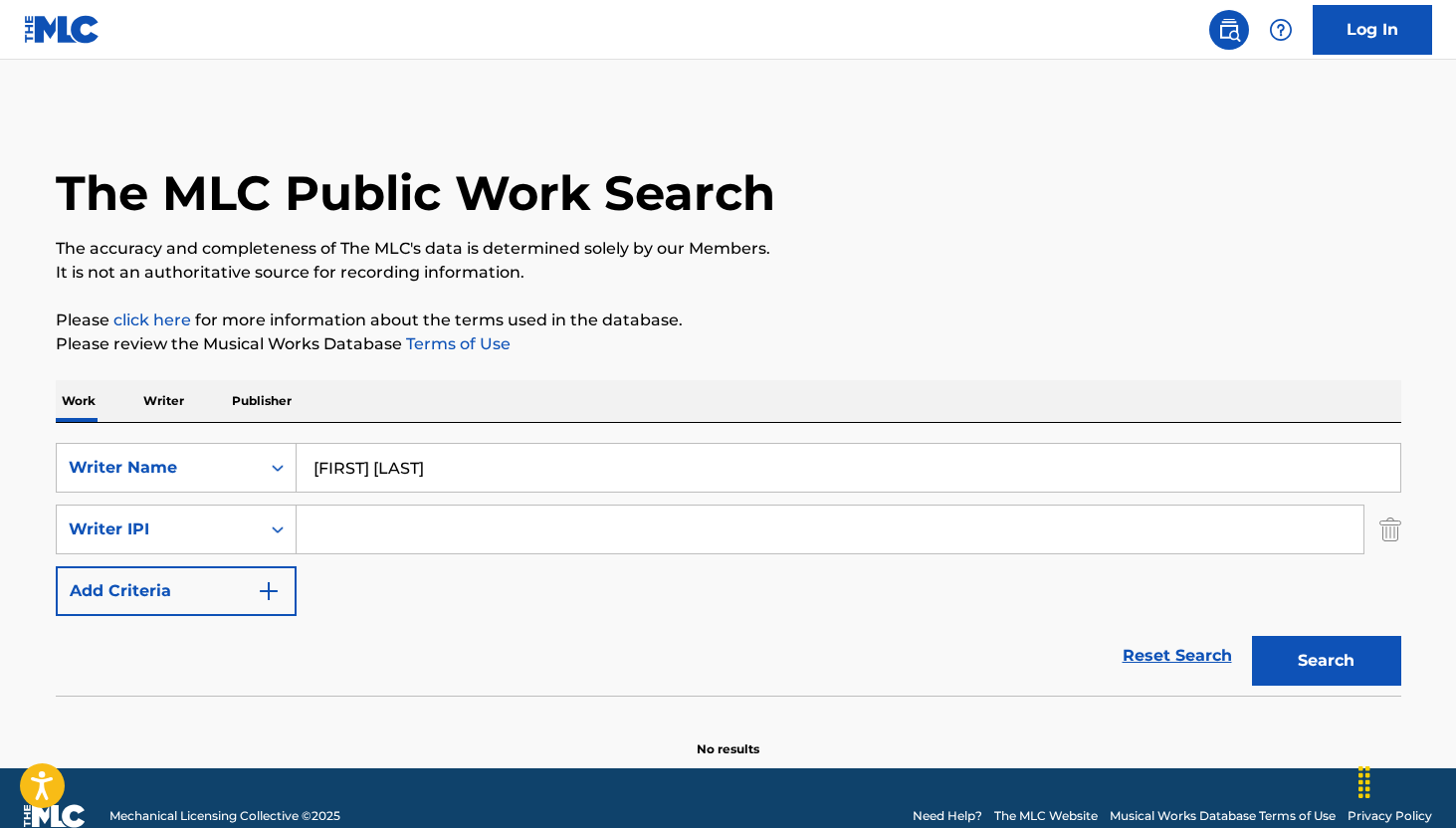 click at bounding box center (1390, 529) 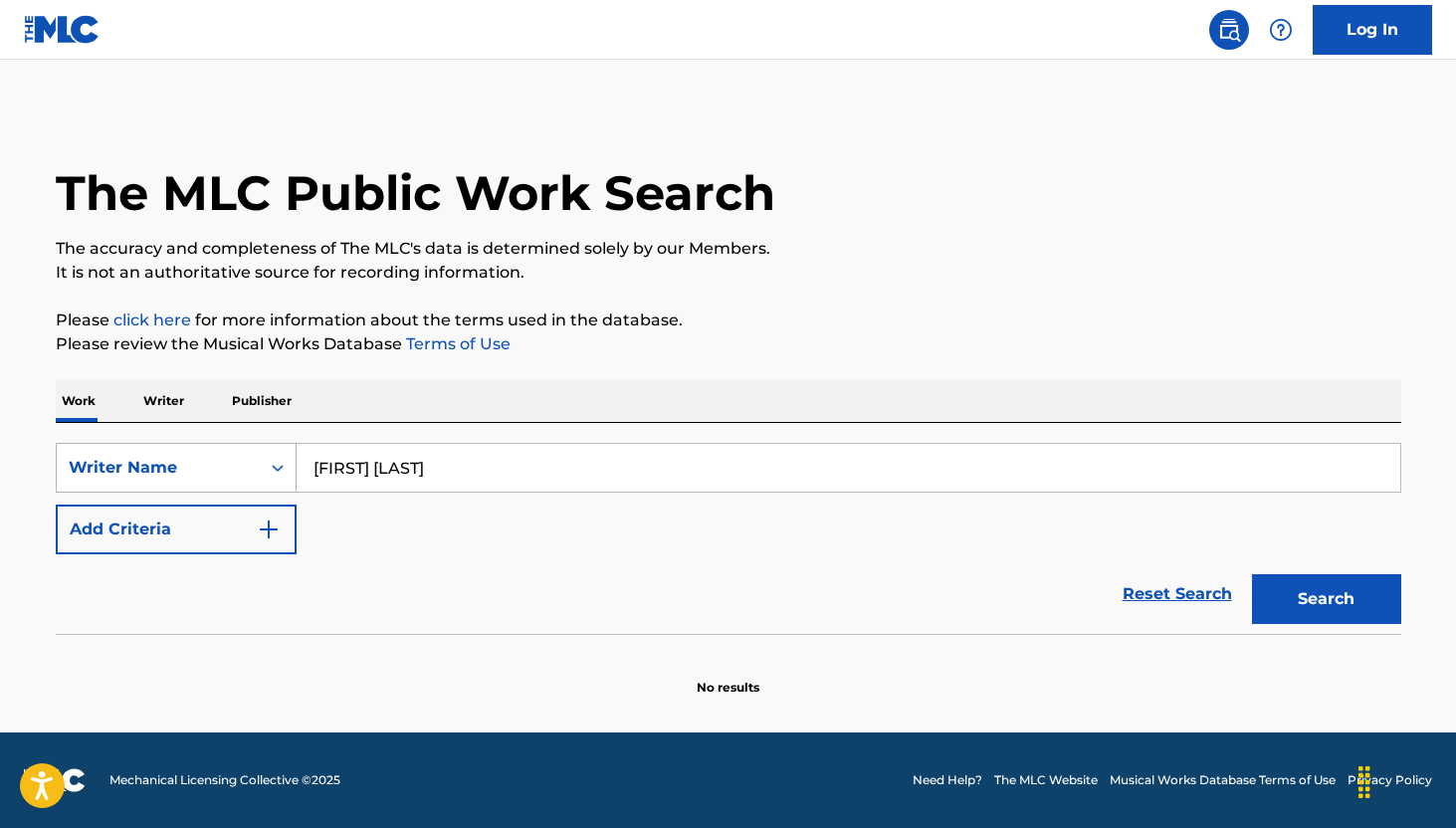 click on "Writer Name" at bounding box center (158, 468) 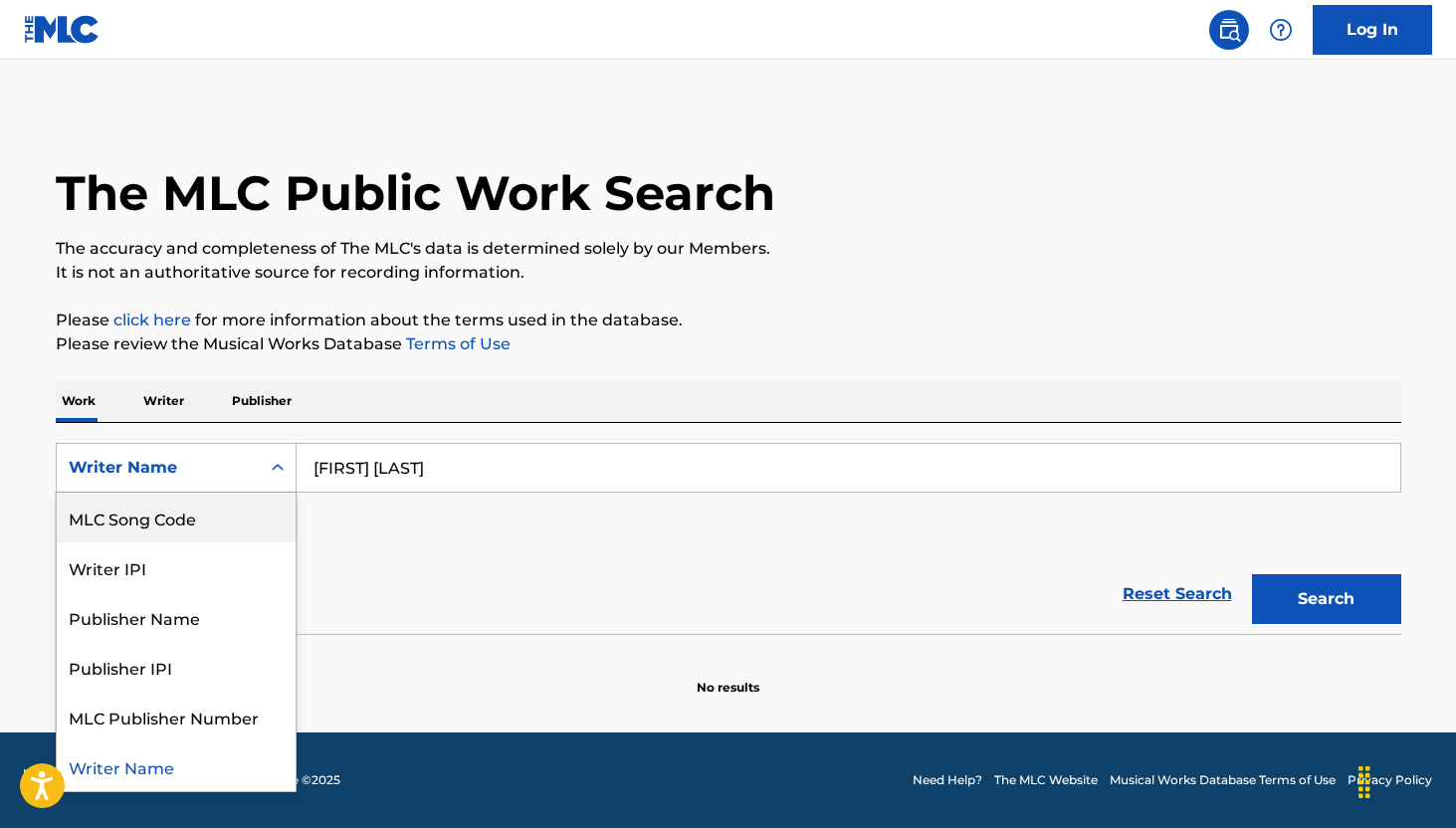 scroll, scrollTop: 0, scrollLeft: 0, axis: both 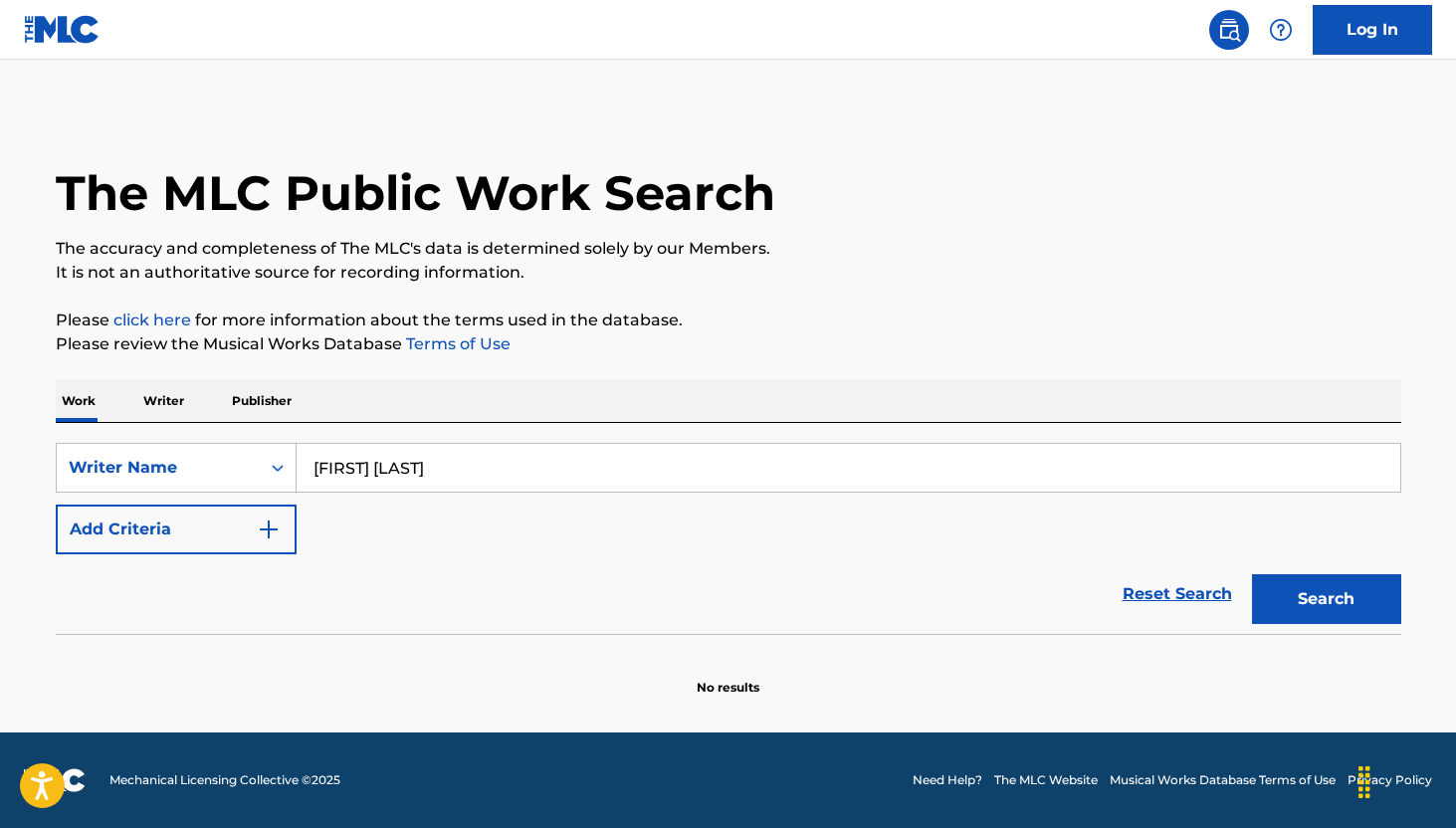 click on "[FIRST] [LAST]" at bounding box center (848, 468) 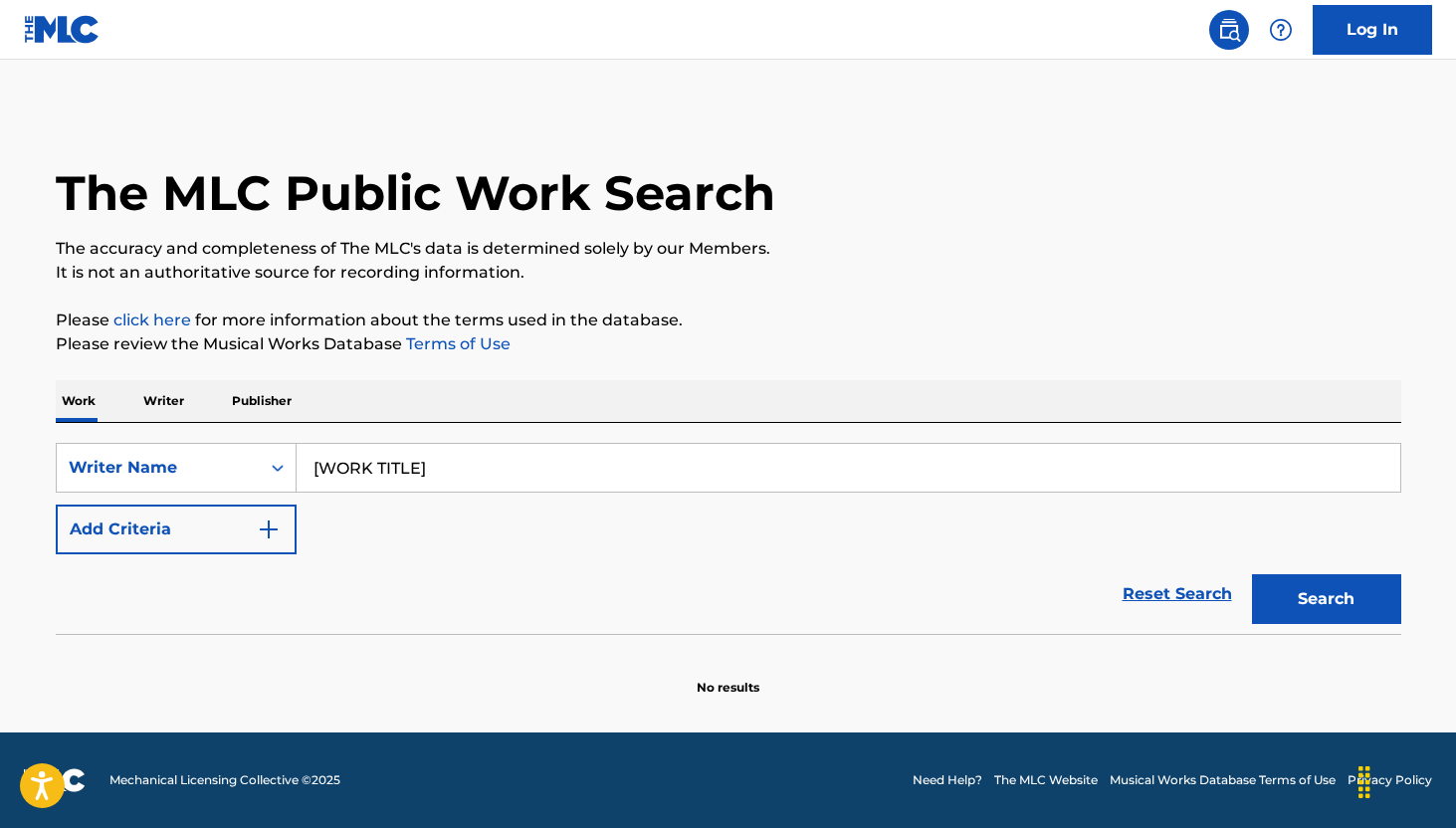 type on "[WORK TITLE]" 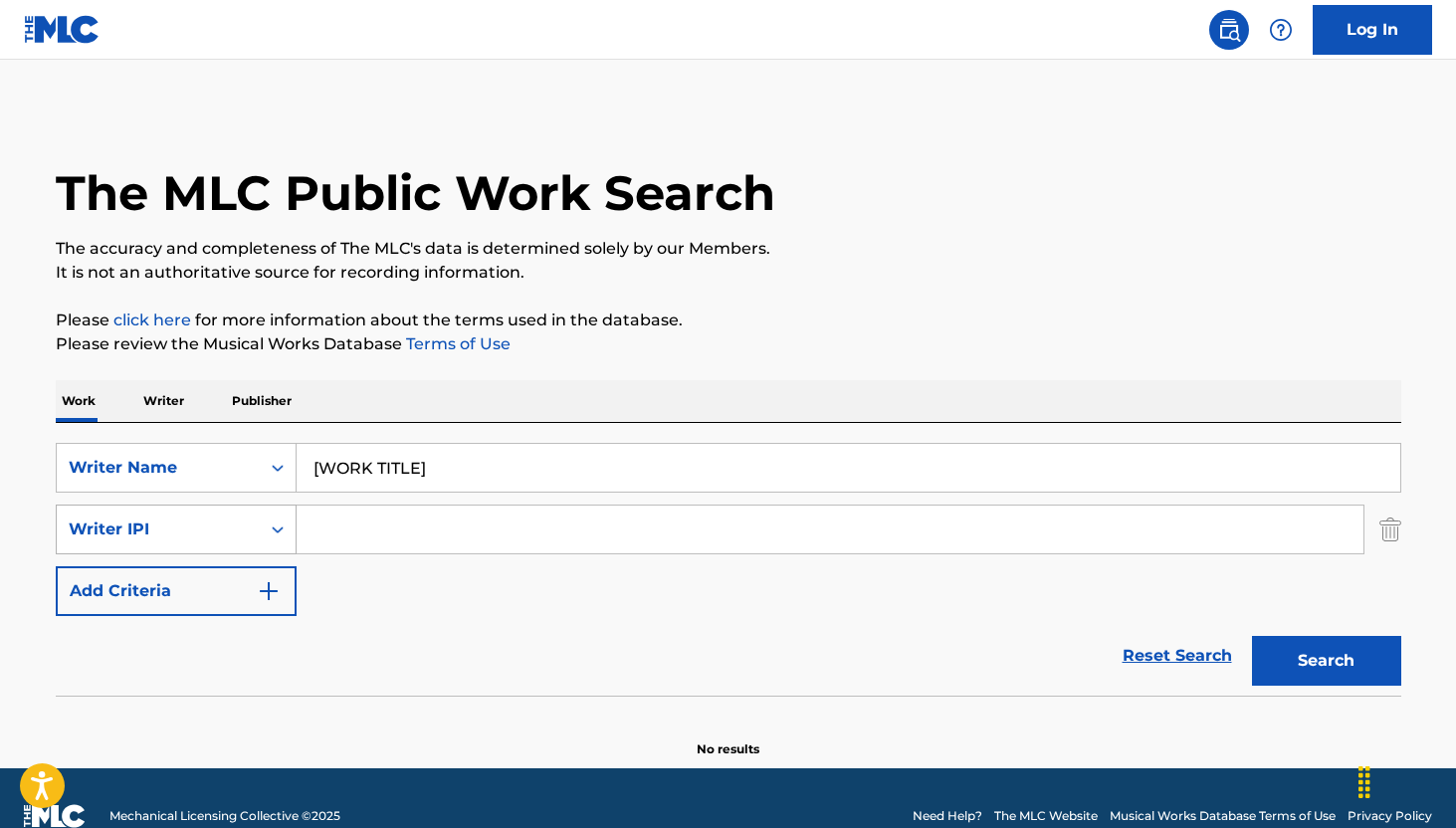 click on "Writer IPI" at bounding box center [158, 529] 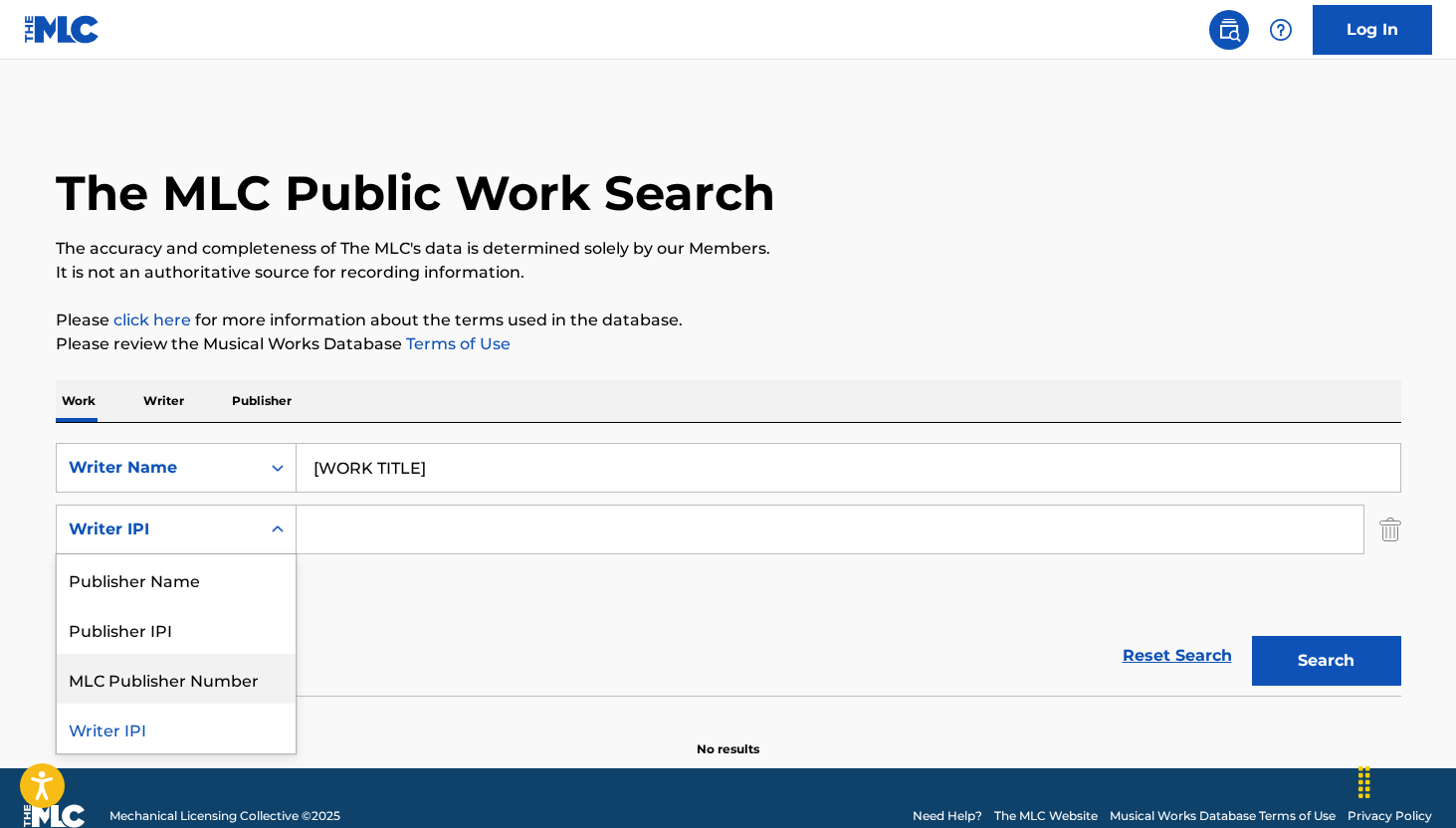 click on "Reset Search Search" at bounding box center (728, 656) 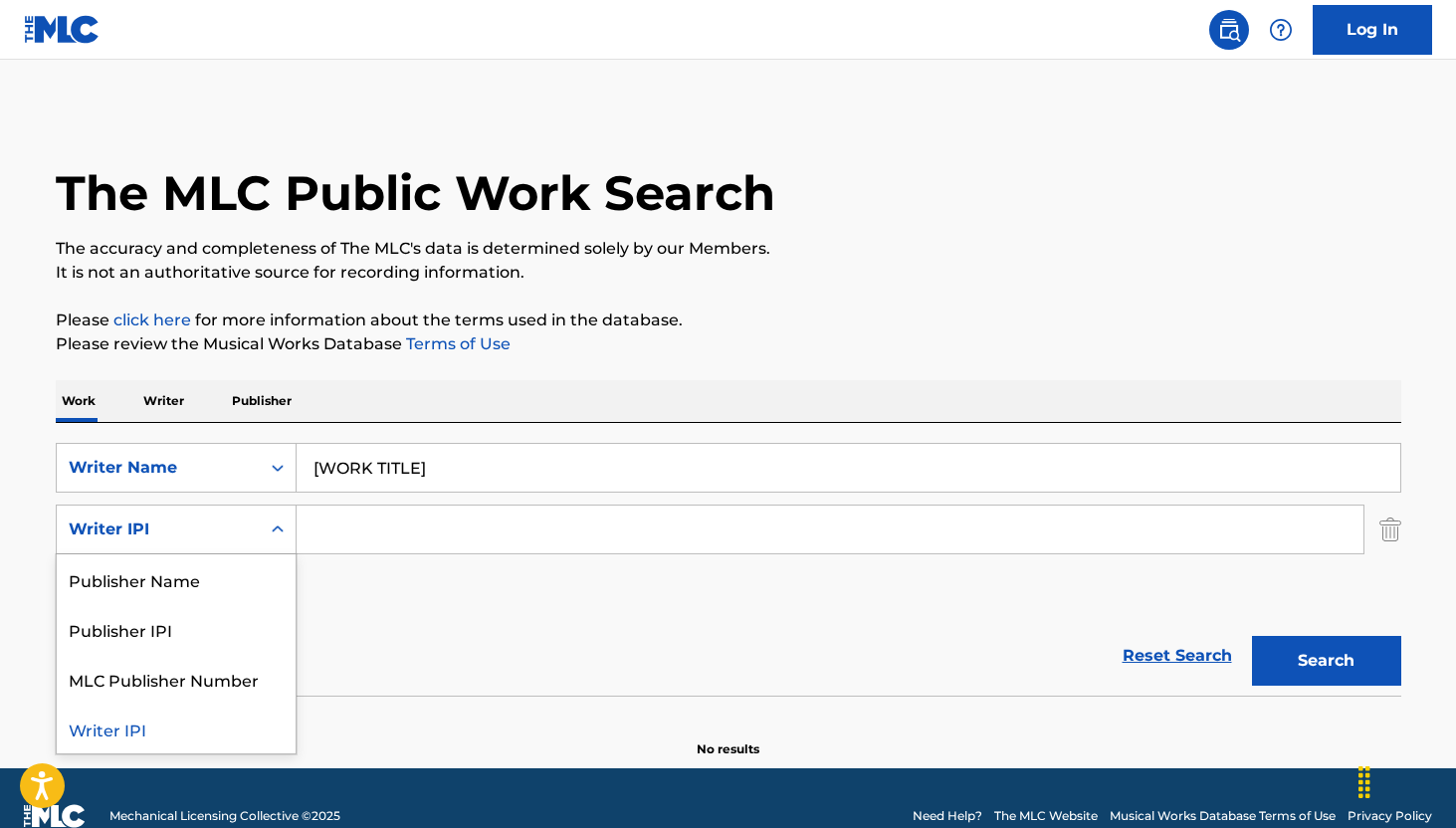 click on "Writer IPI" at bounding box center [158, 529] 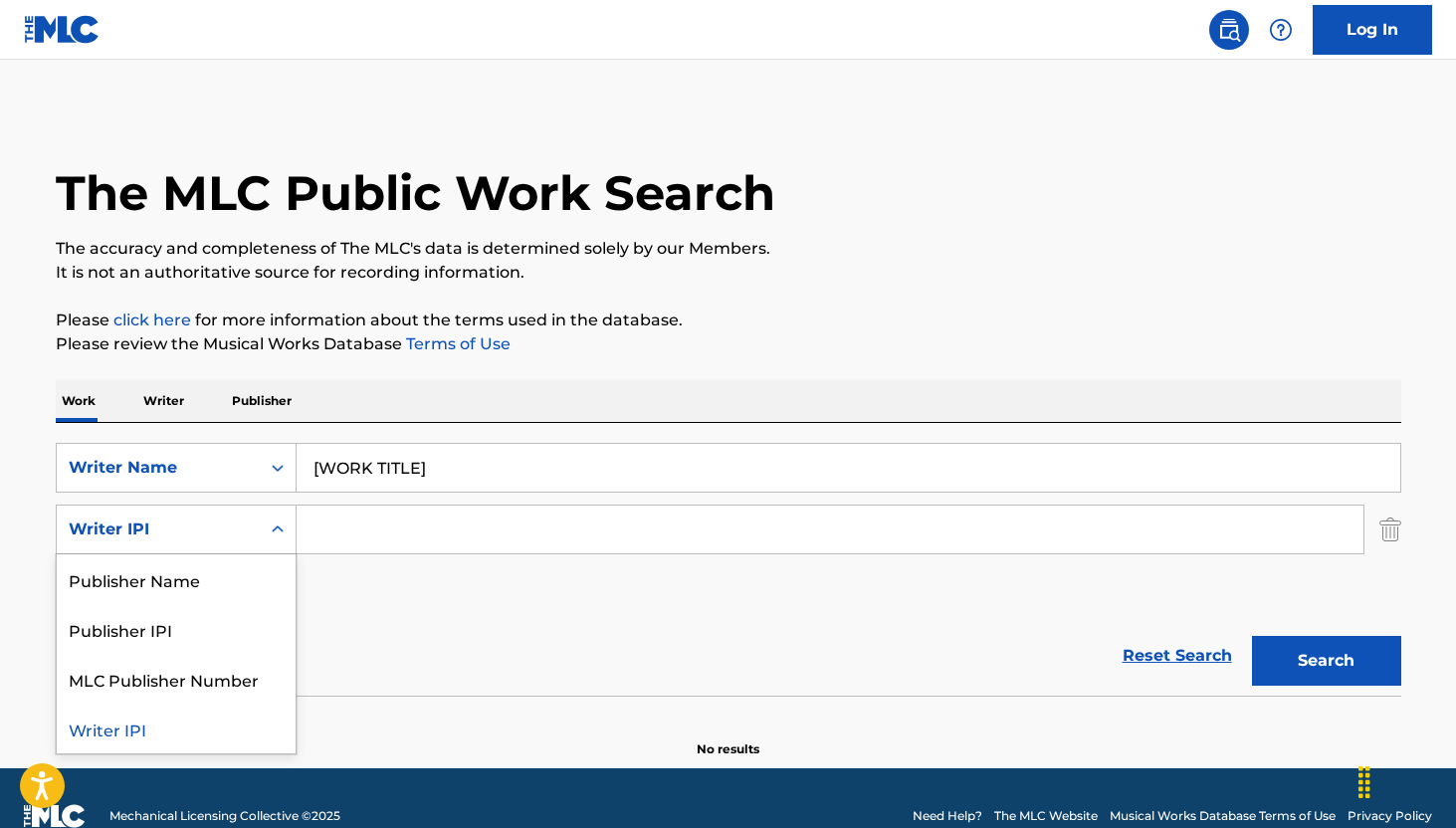 click on "[SEARCH TERM] [FIRST] [LAST] [SEARCH TERM] [WRITER IPI] [SELECTED], 4 of 4. 4 results available. Use Up and Down to choose options, press Enter to select the currently focused option, press Escape to exit the menu, press Tab to select the option and exit the menu. [WRITER IPI] [PUBLISHER NAME] [PUBLISHER IPI] [MLC] [PUBLISHER NUMBER] [WRITER IPI] [ADD CRITERIA]" at bounding box center (728, 529) 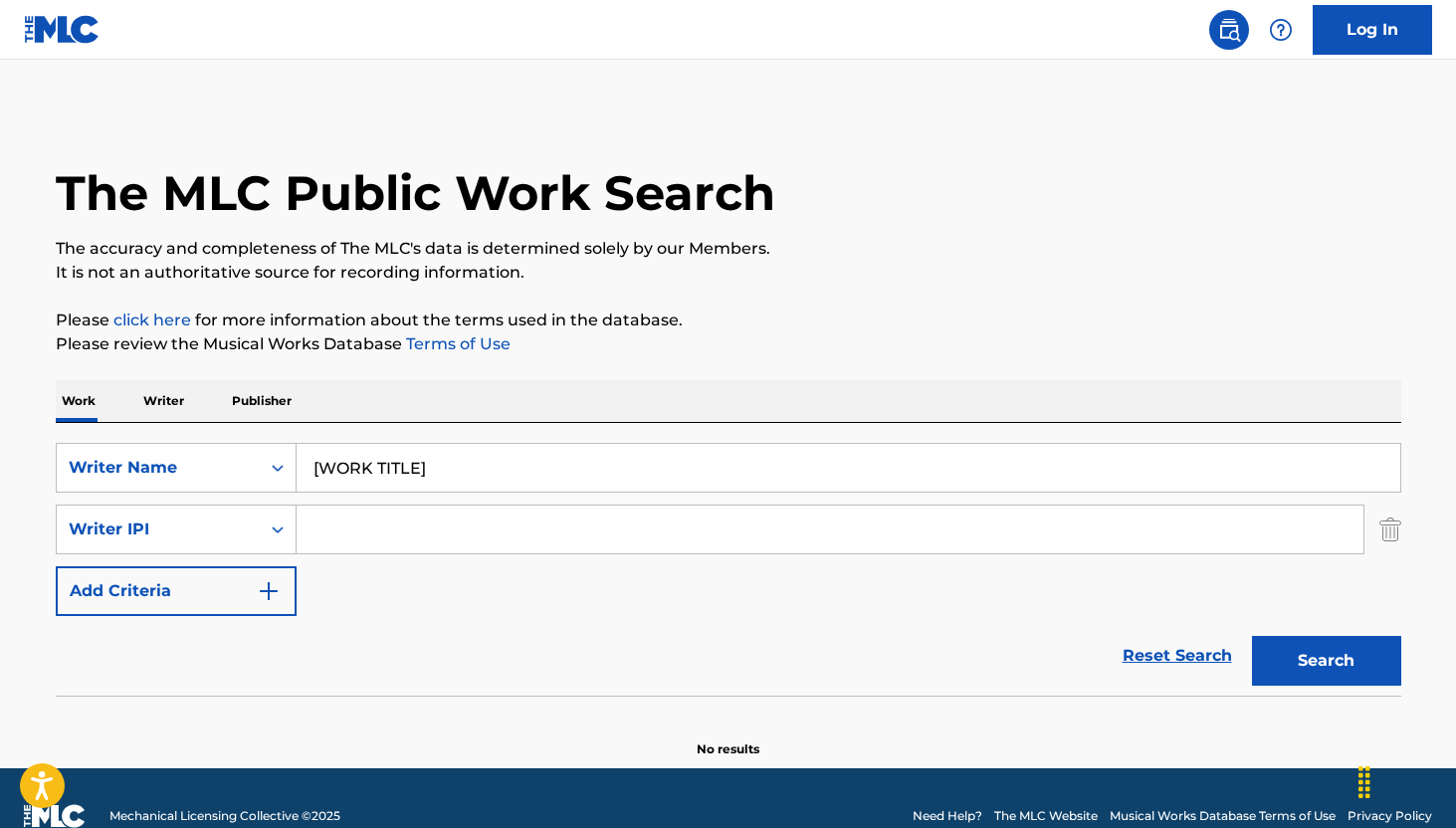 click at bounding box center [1390, 529] 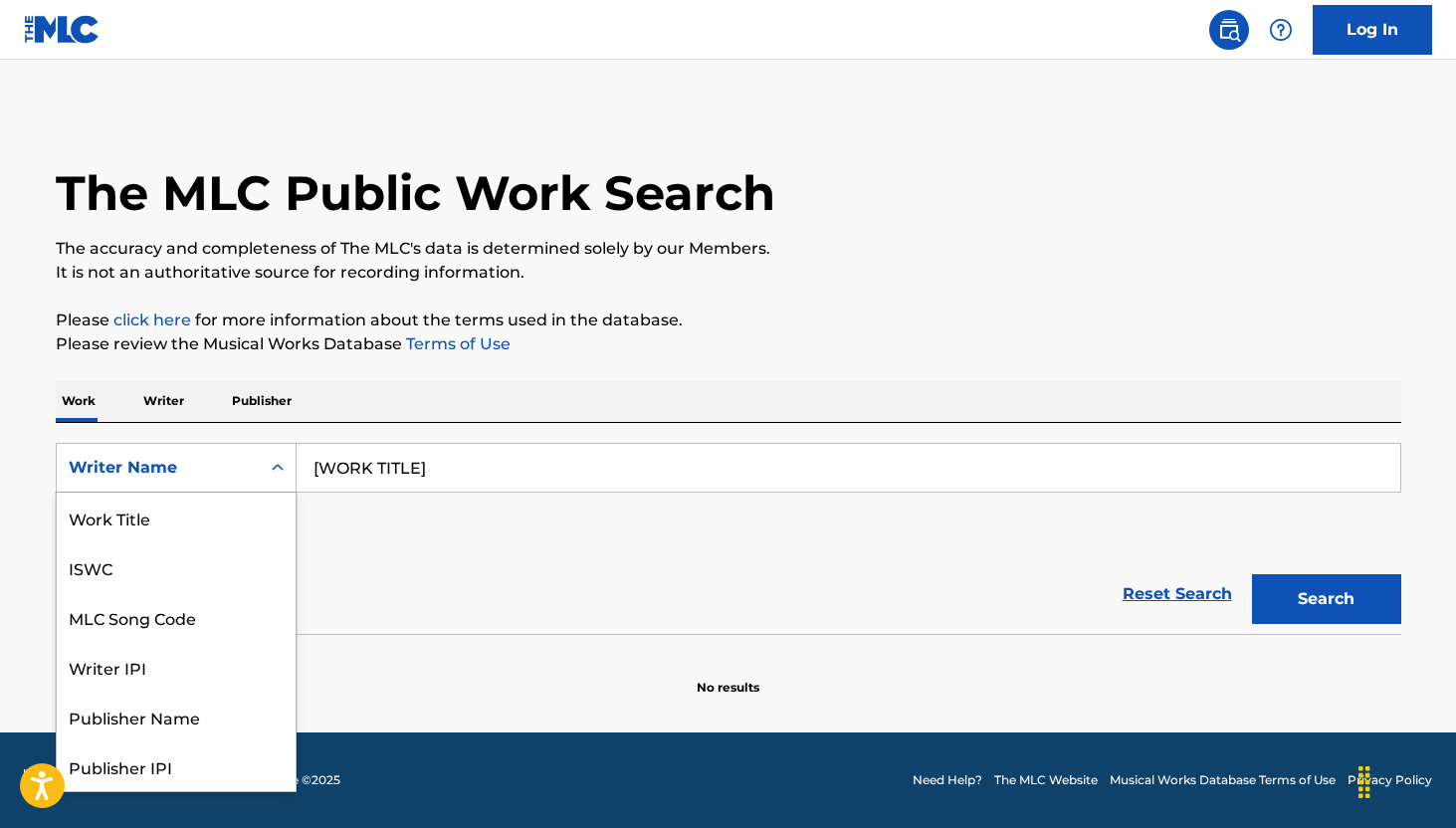 click on "Writer Name" at bounding box center (158, 468) 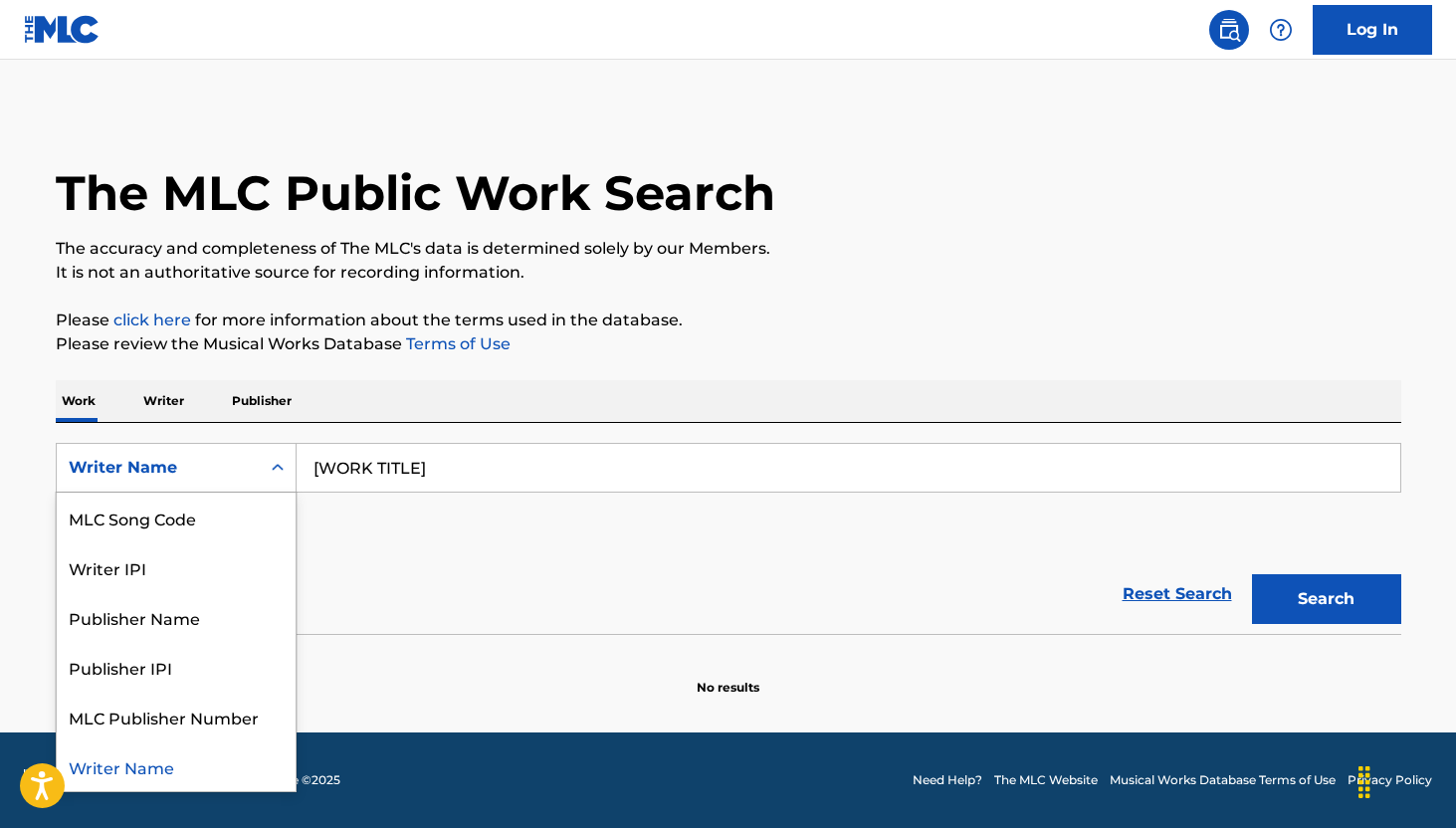 click on "Writer Name" at bounding box center [176, 766] 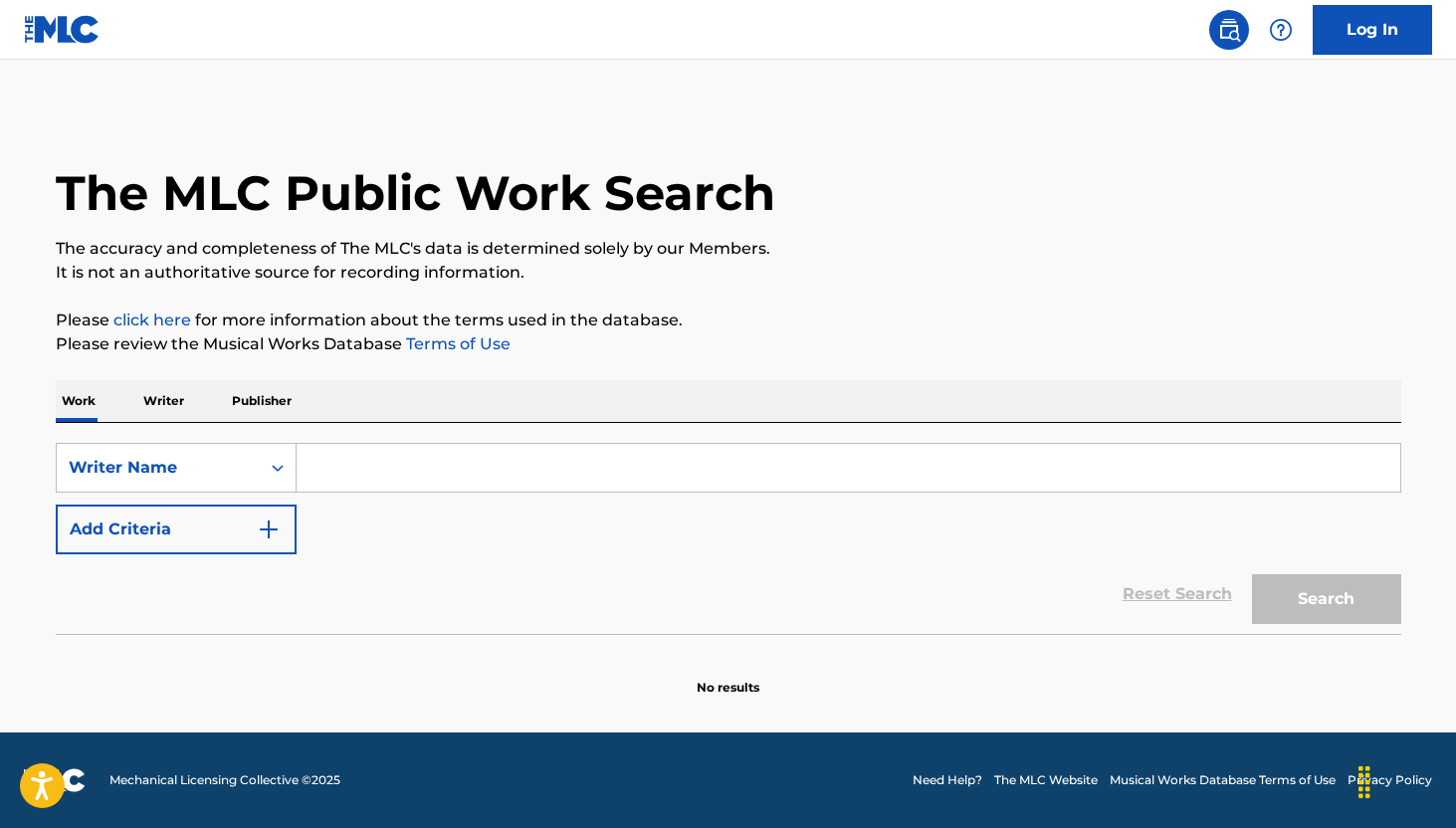 click at bounding box center [848, 468] 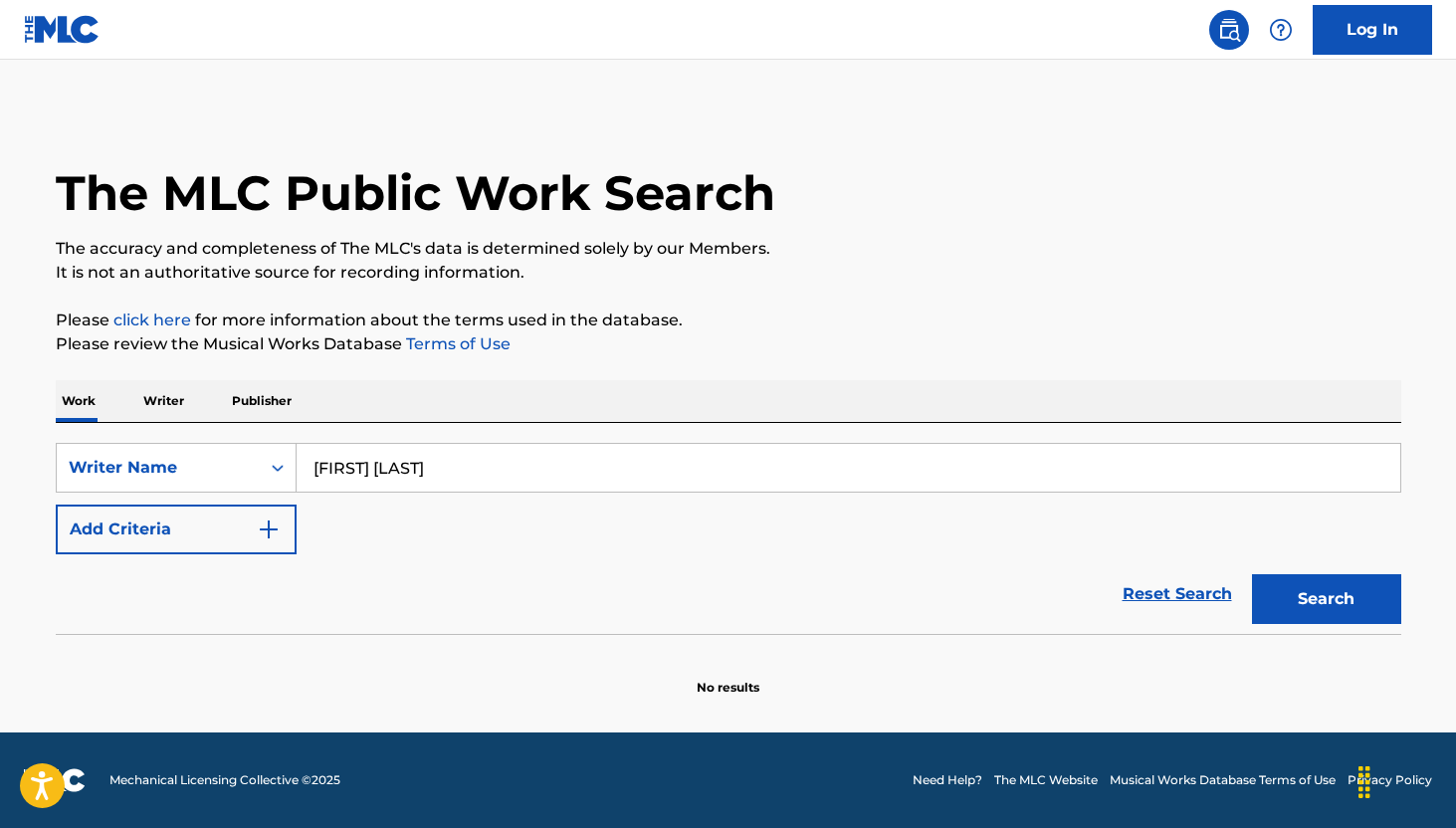 type on "[FIRST] [LAST]" 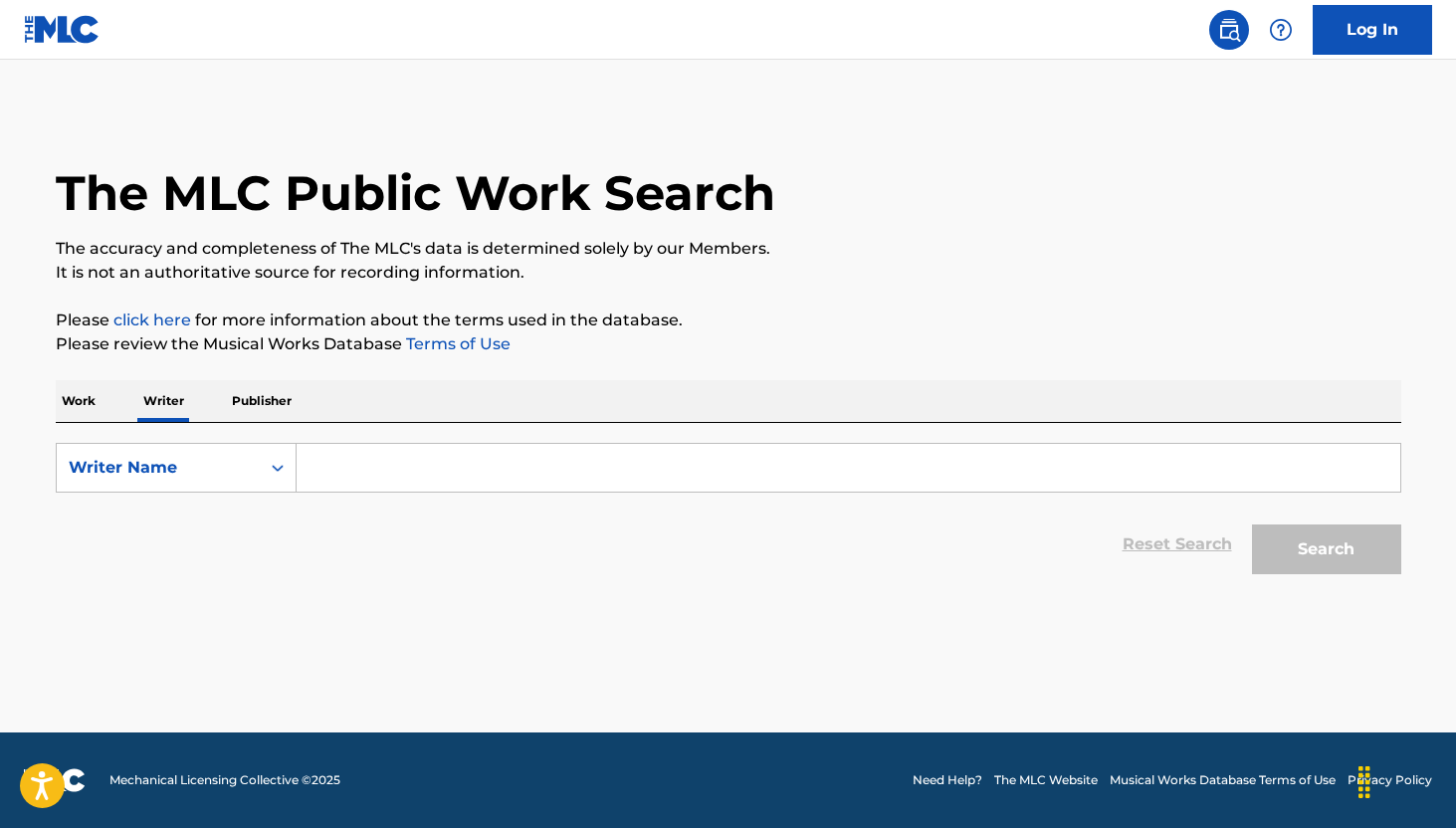click at bounding box center [848, 468] 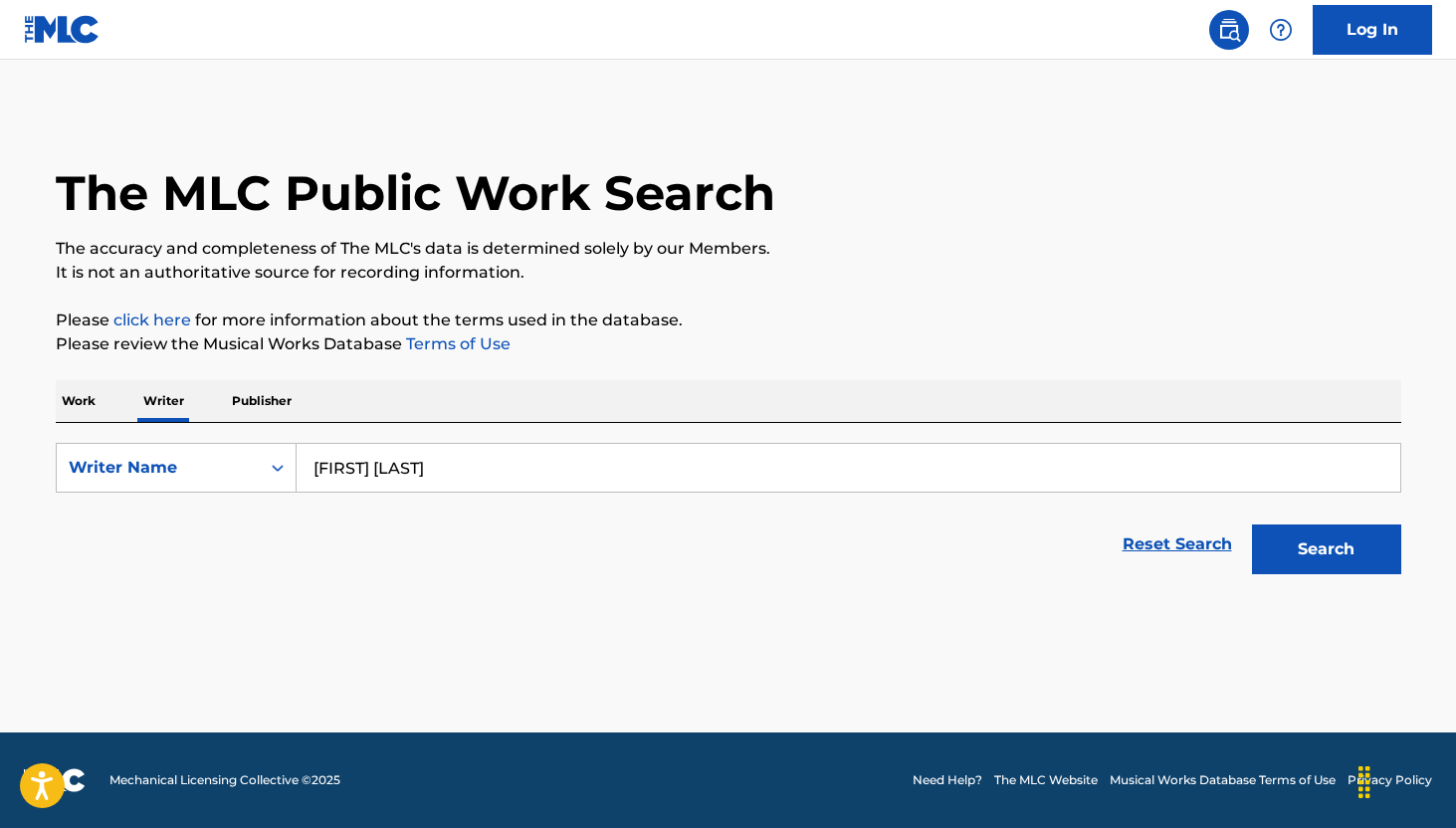 type on "[FIRST] [LAST]" 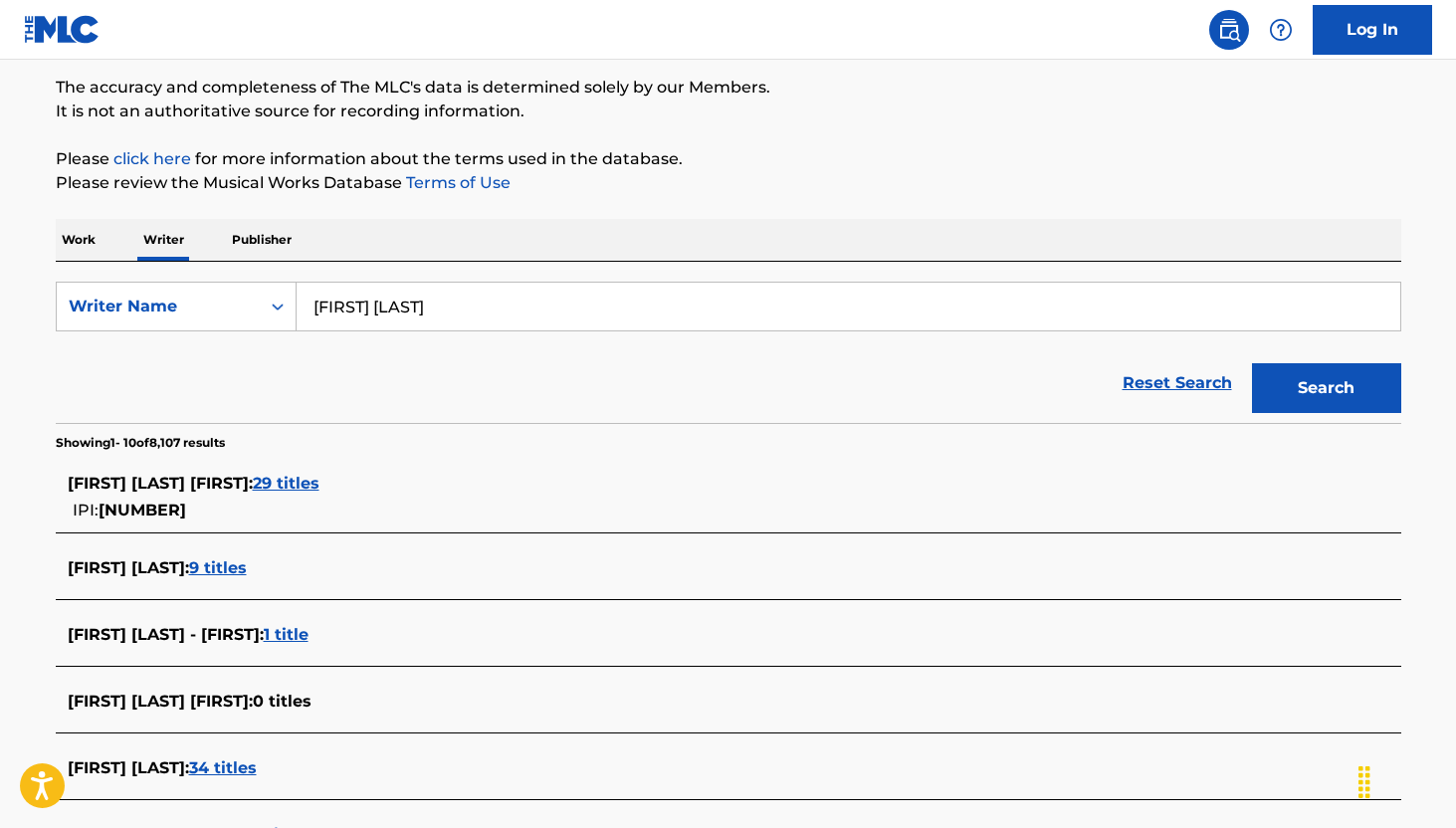 scroll, scrollTop: 162, scrollLeft: 0, axis: vertical 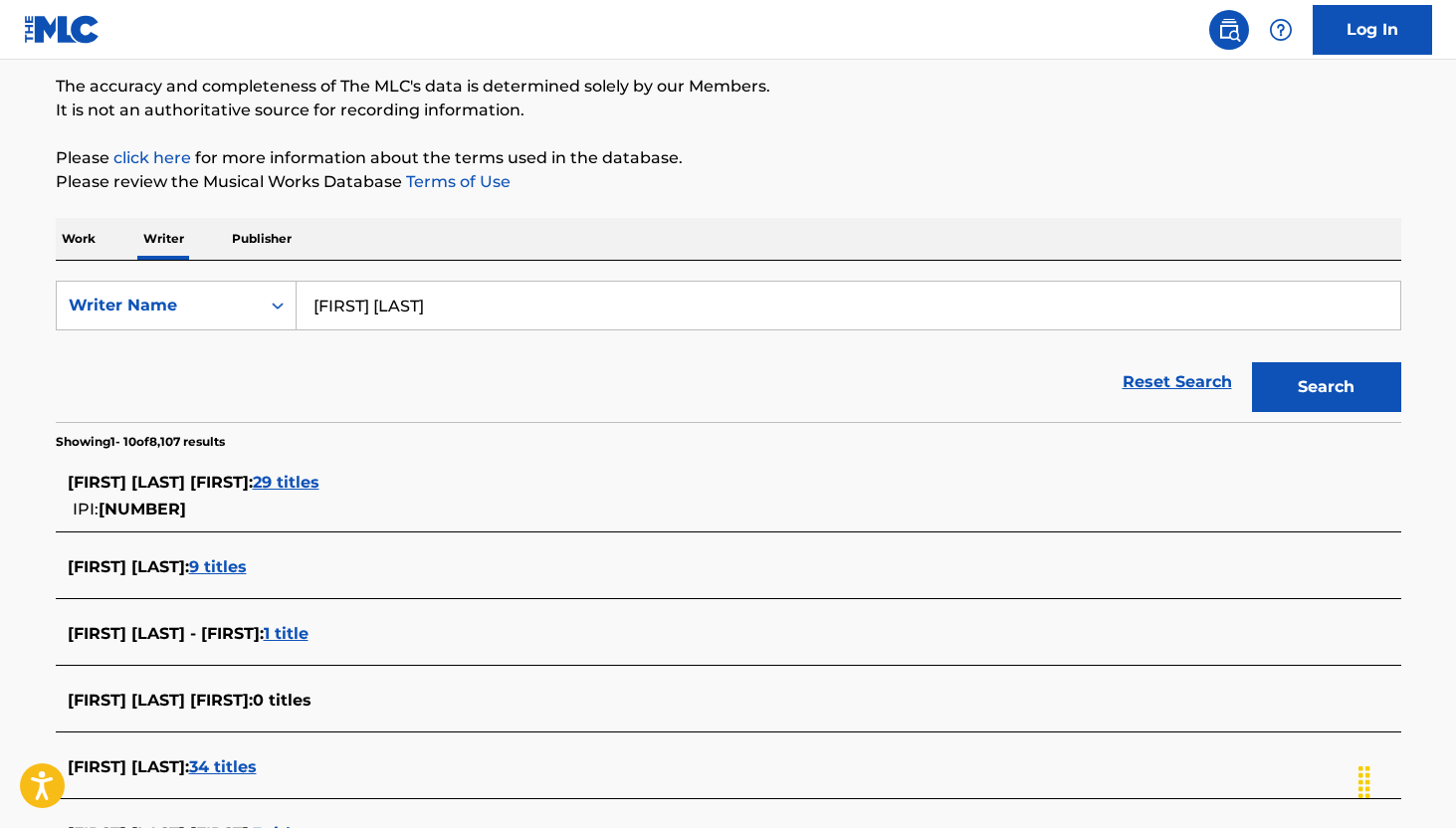 click on "9 titles" at bounding box center [218, 566] 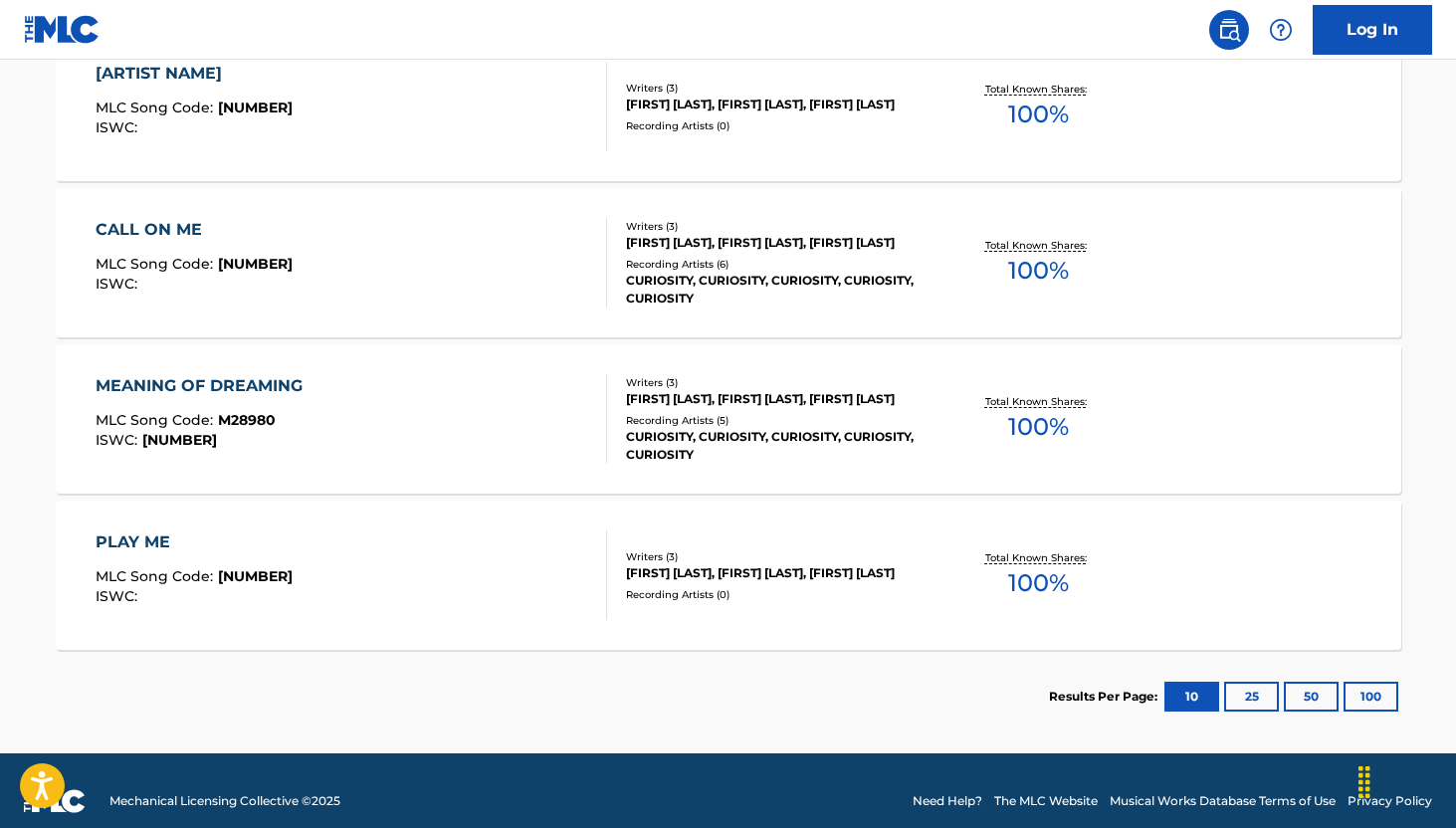 scroll, scrollTop: 1443, scrollLeft: 0, axis: vertical 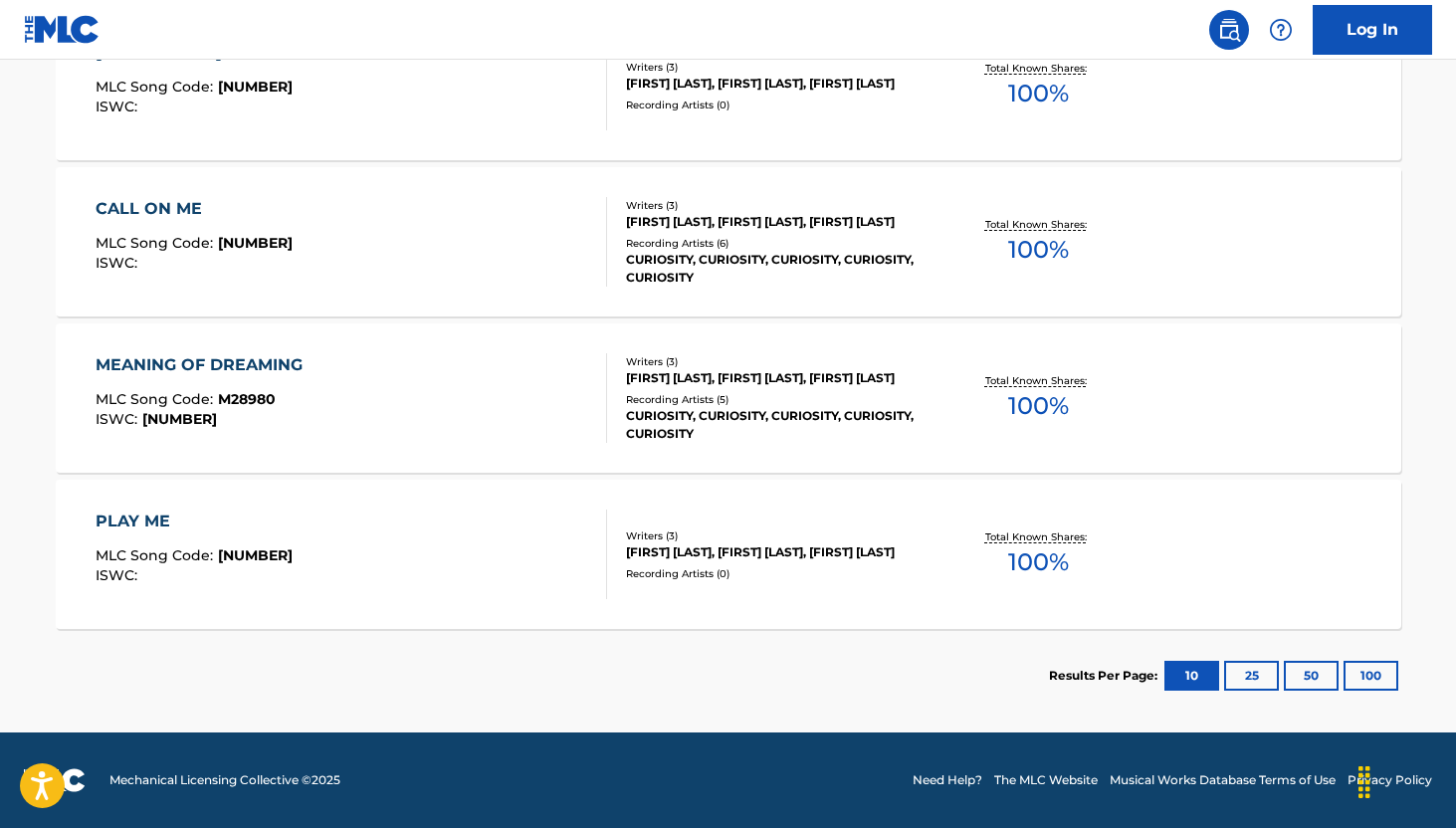 click on "25" at bounding box center [1251, 676] 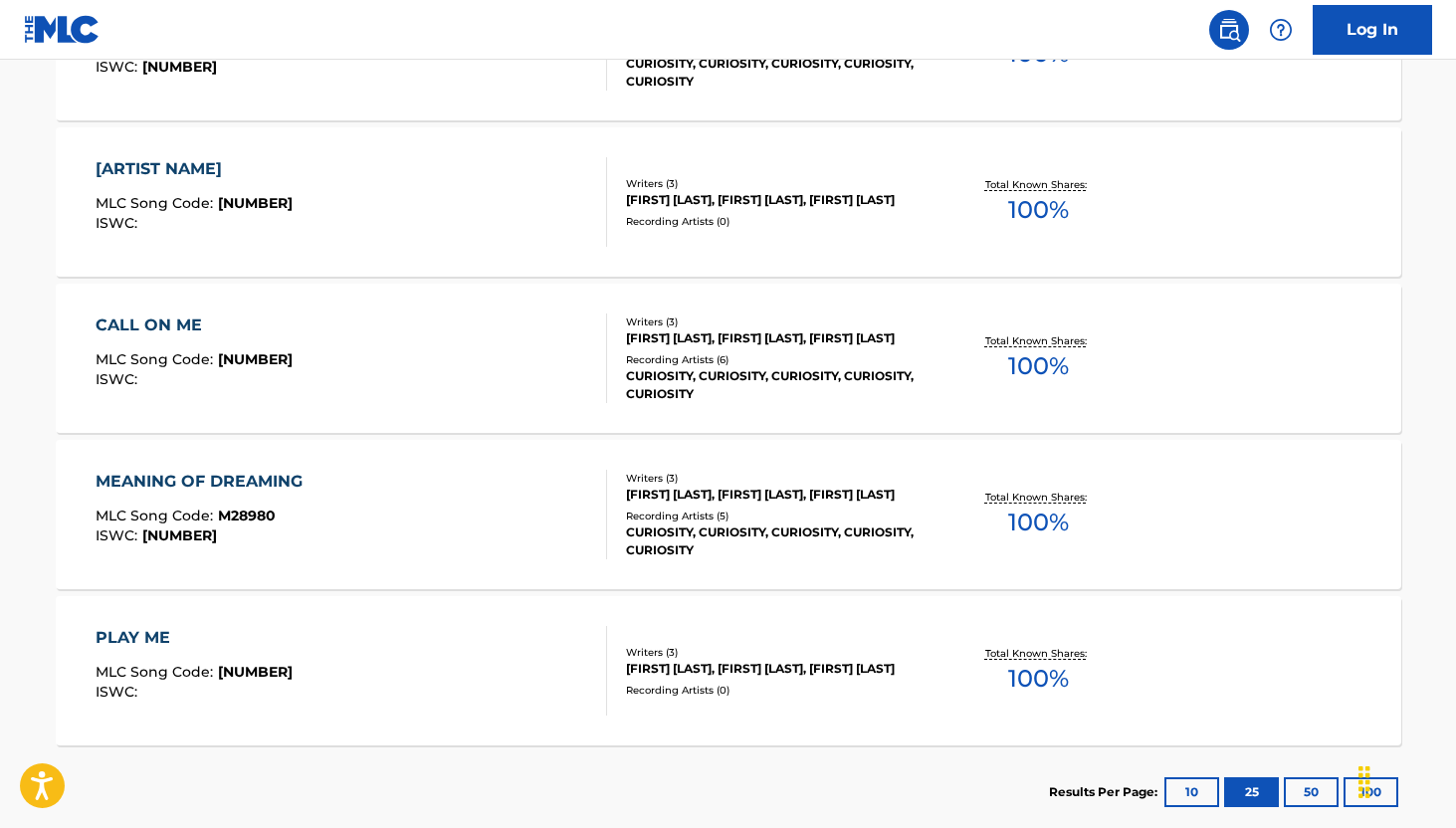 scroll, scrollTop: 1443, scrollLeft: 0, axis: vertical 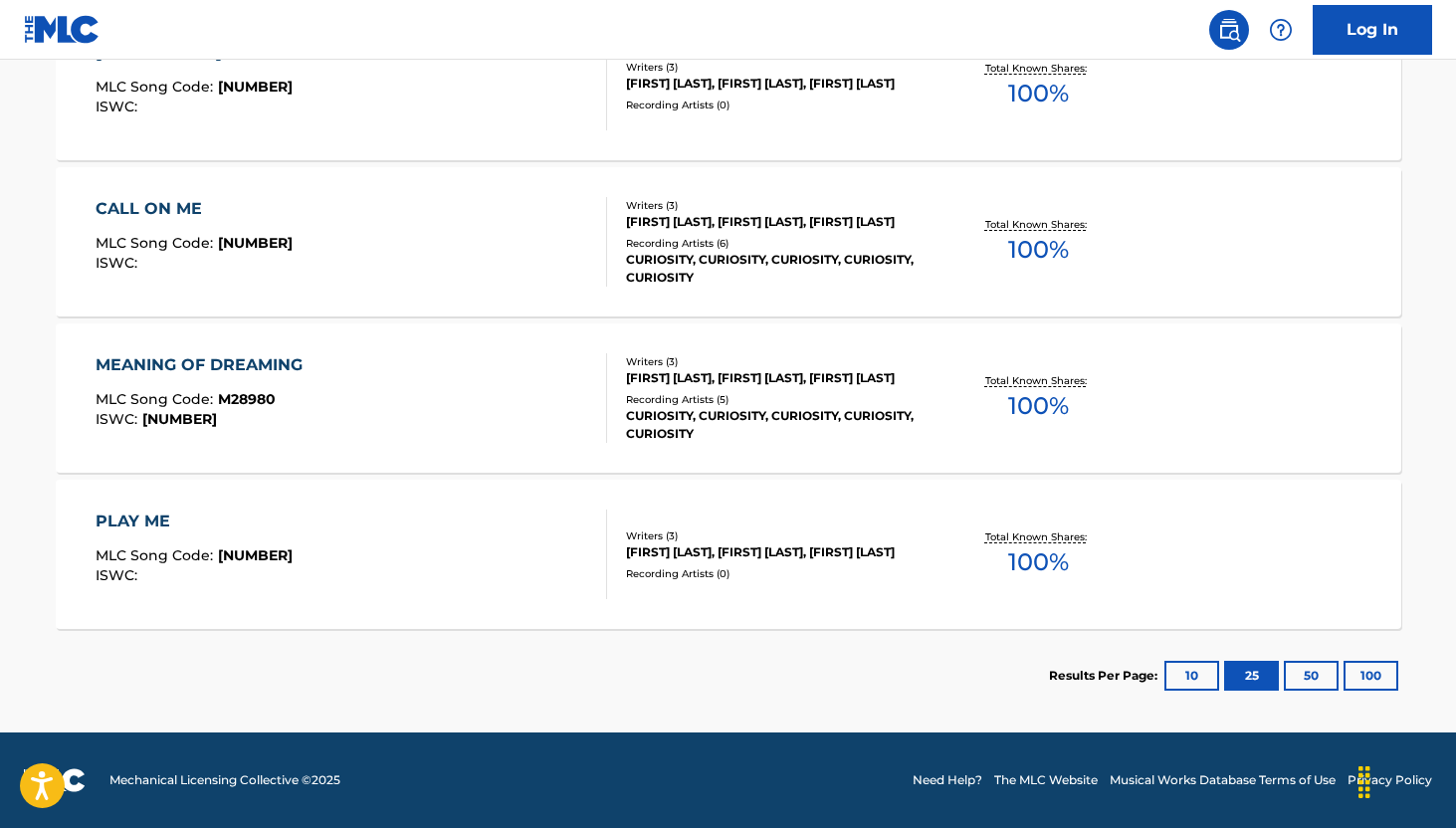 click on "10" at bounding box center (1191, 676) 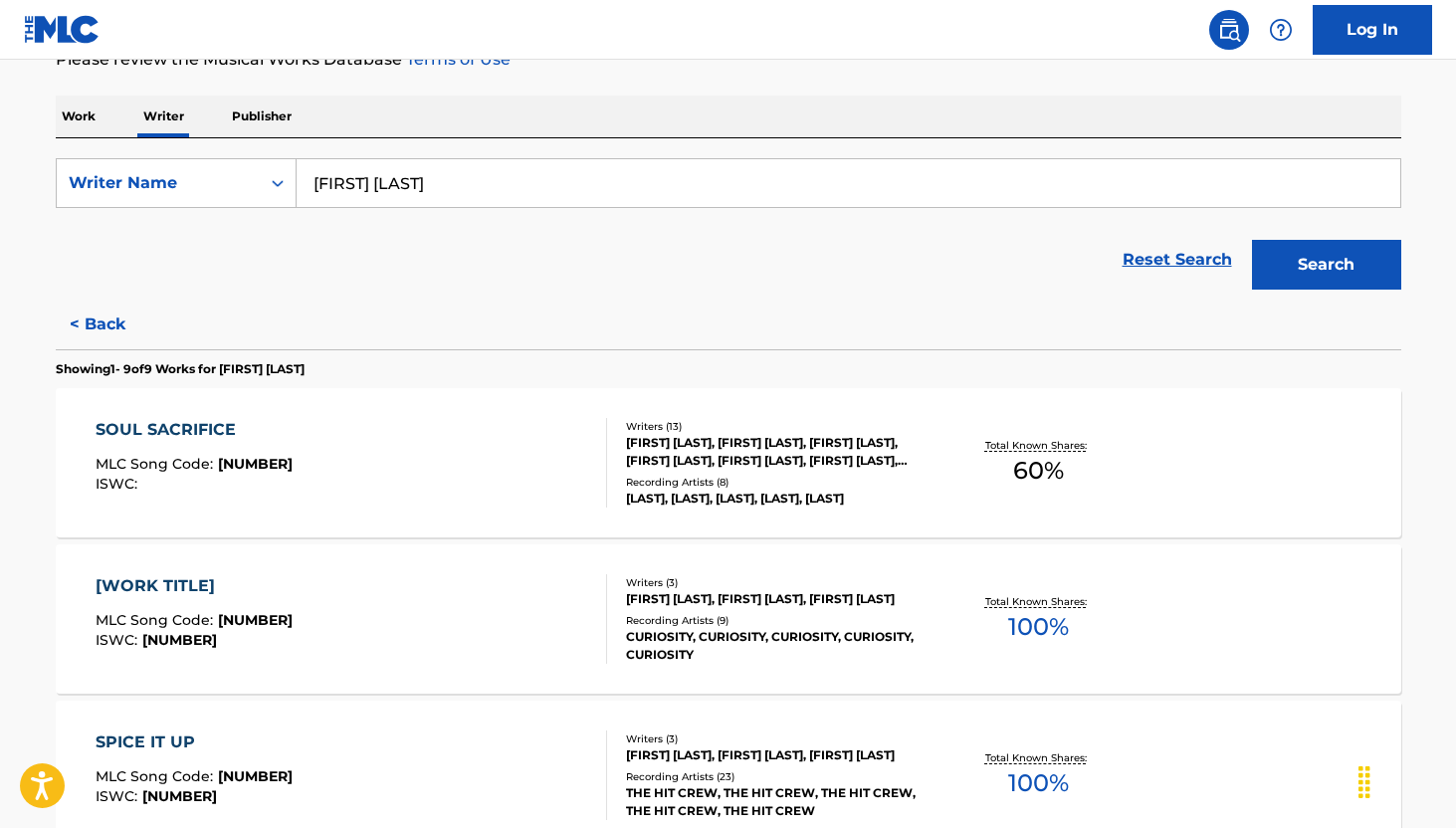 scroll, scrollTop: 0, scrollLeft: 0, axis: both 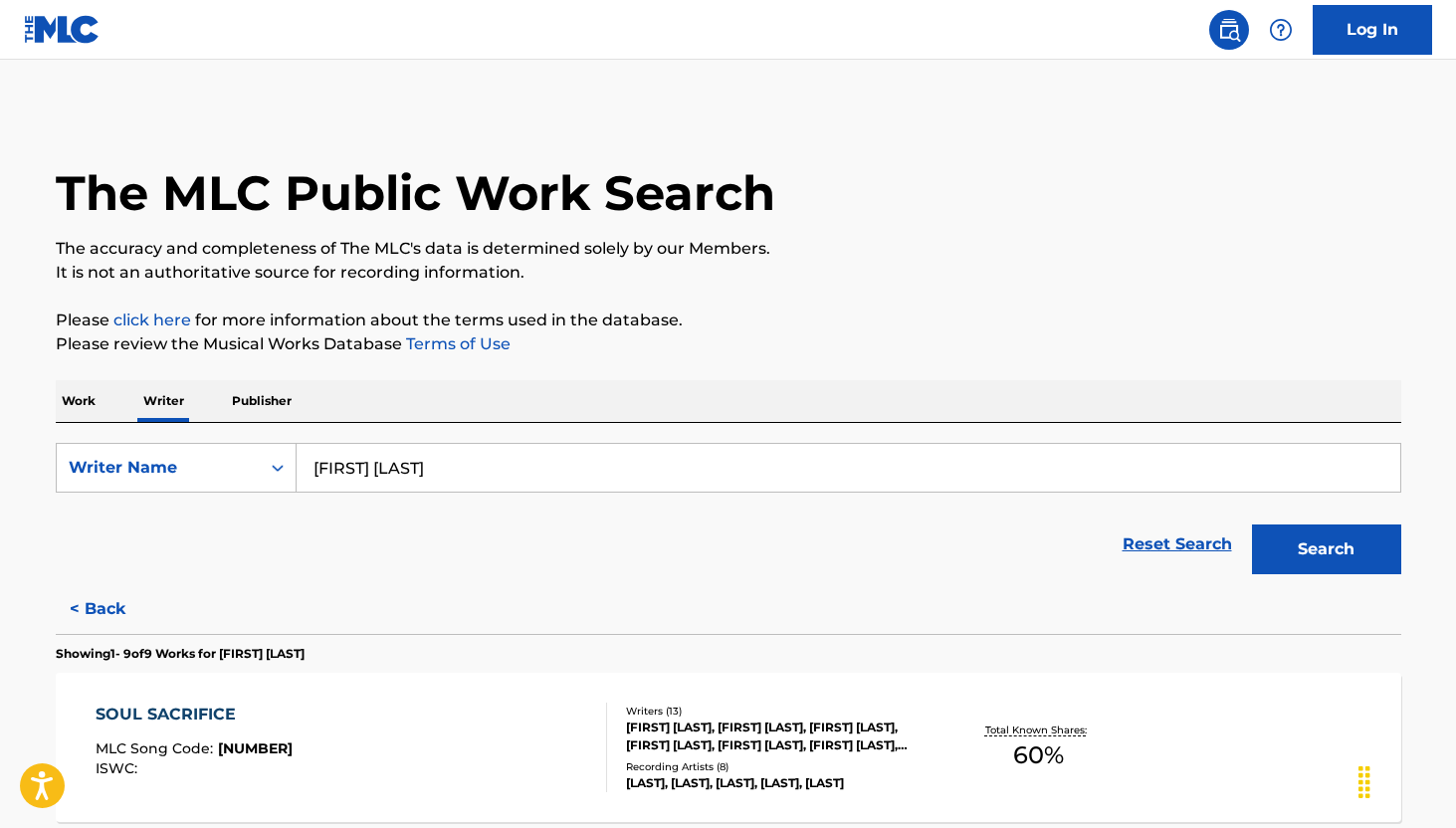 click on "Work" at bounding box center (79, 401) 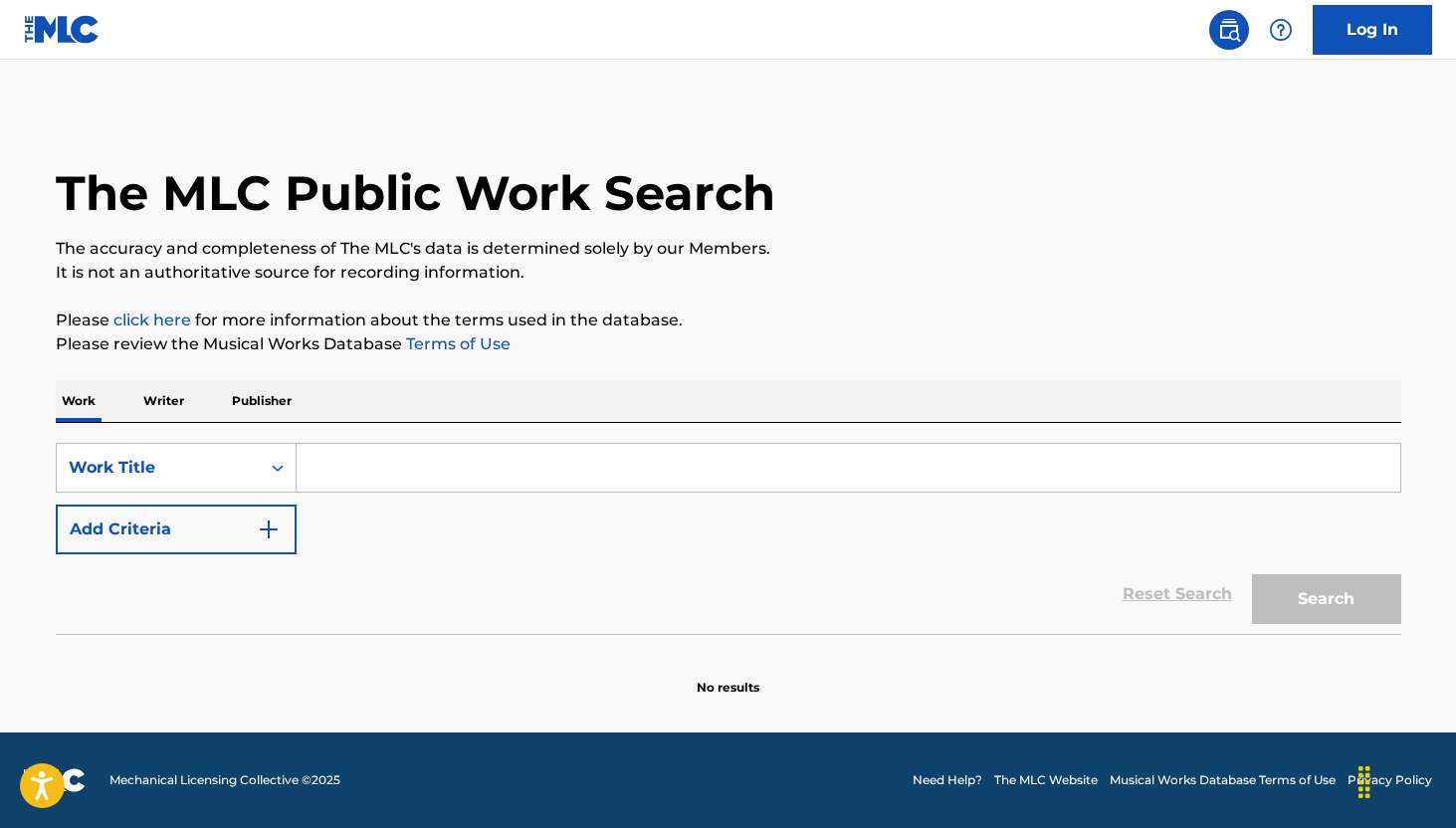 click on "Writer" at bounding box center [163, 401] 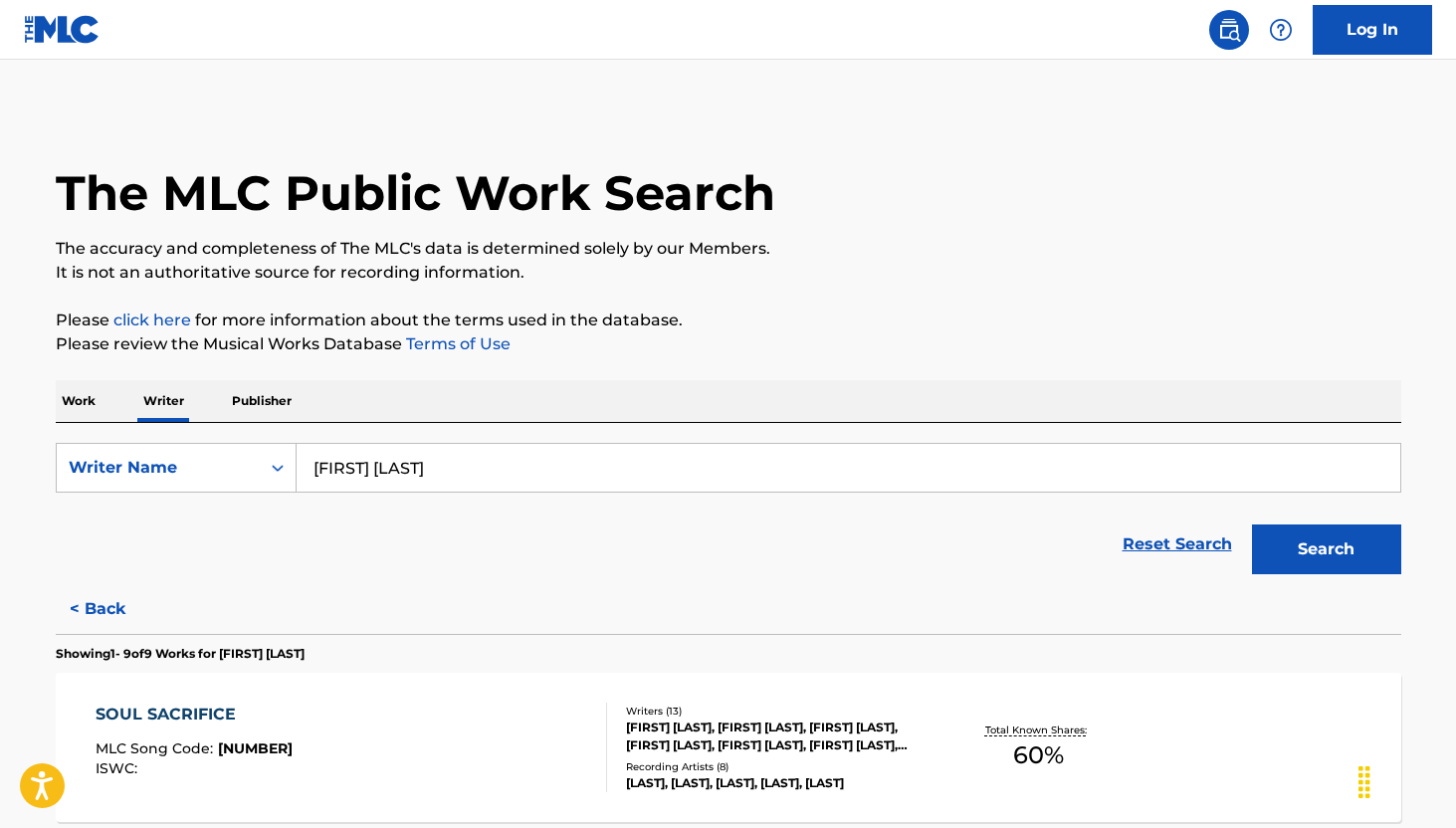 click on "Work" at bounding box center [79, 401] 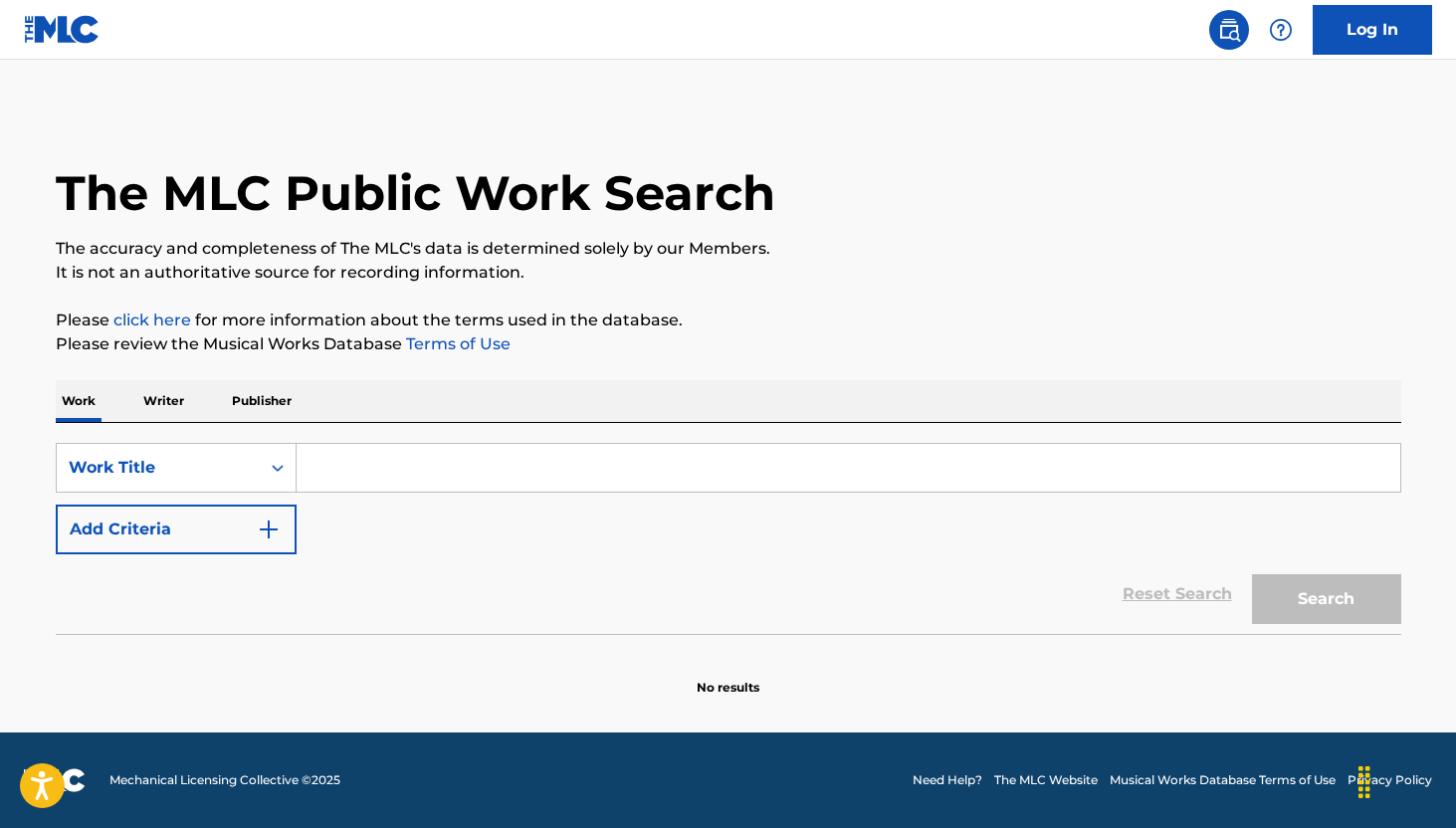 click at bounding box center (848, 468) 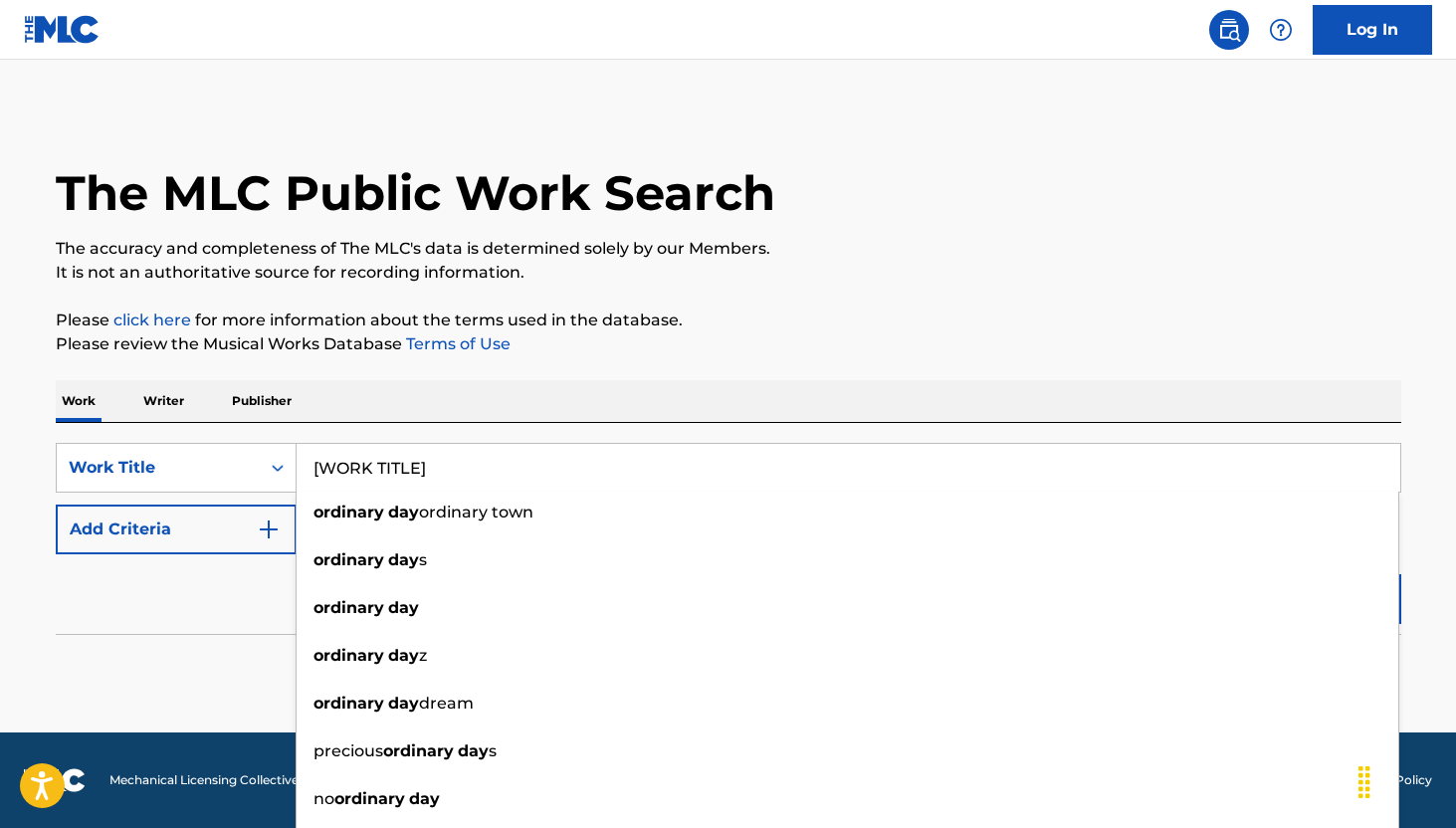 type on "[WORK TITLE]" 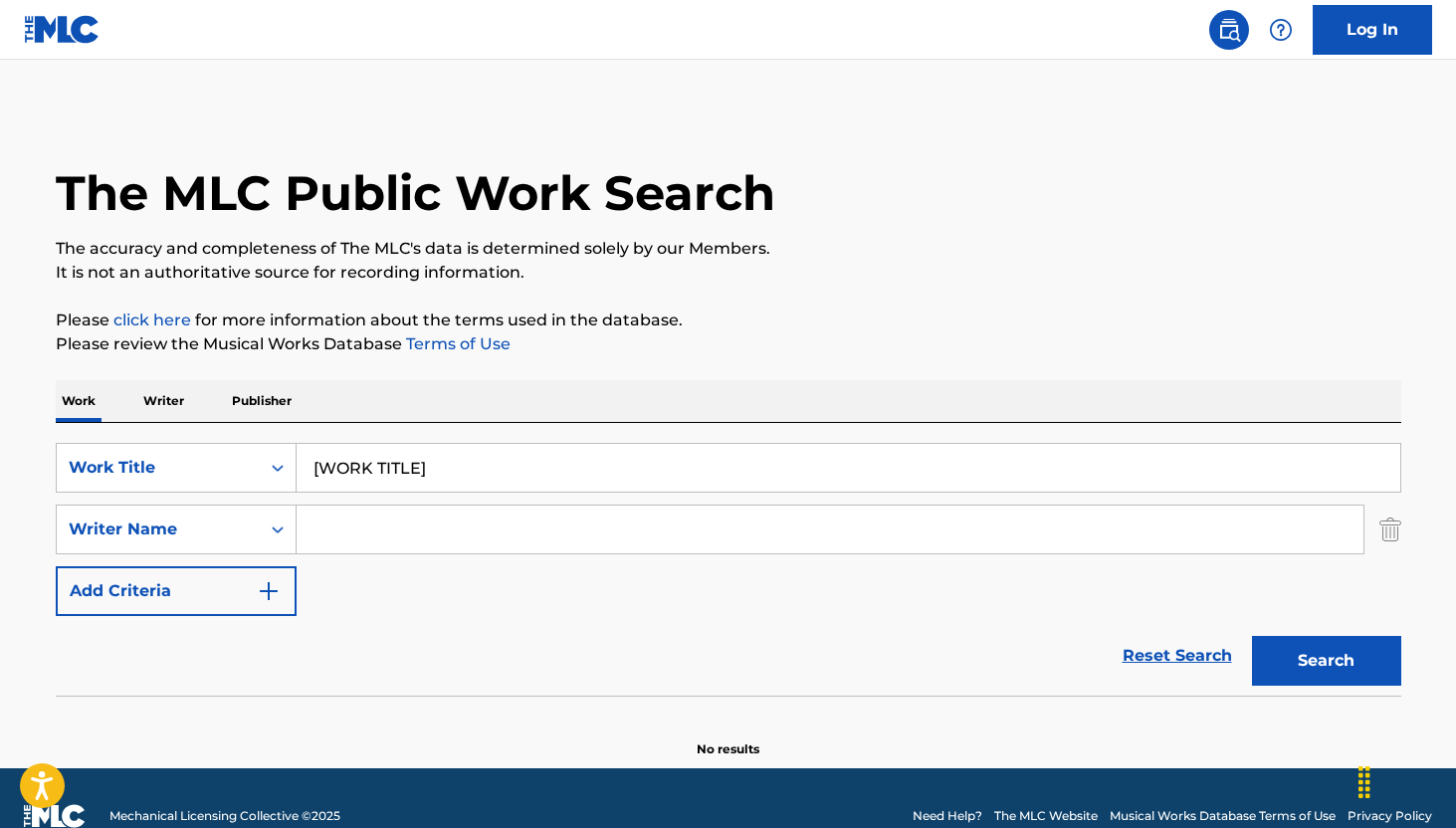 click at bounding box center (830, 529) 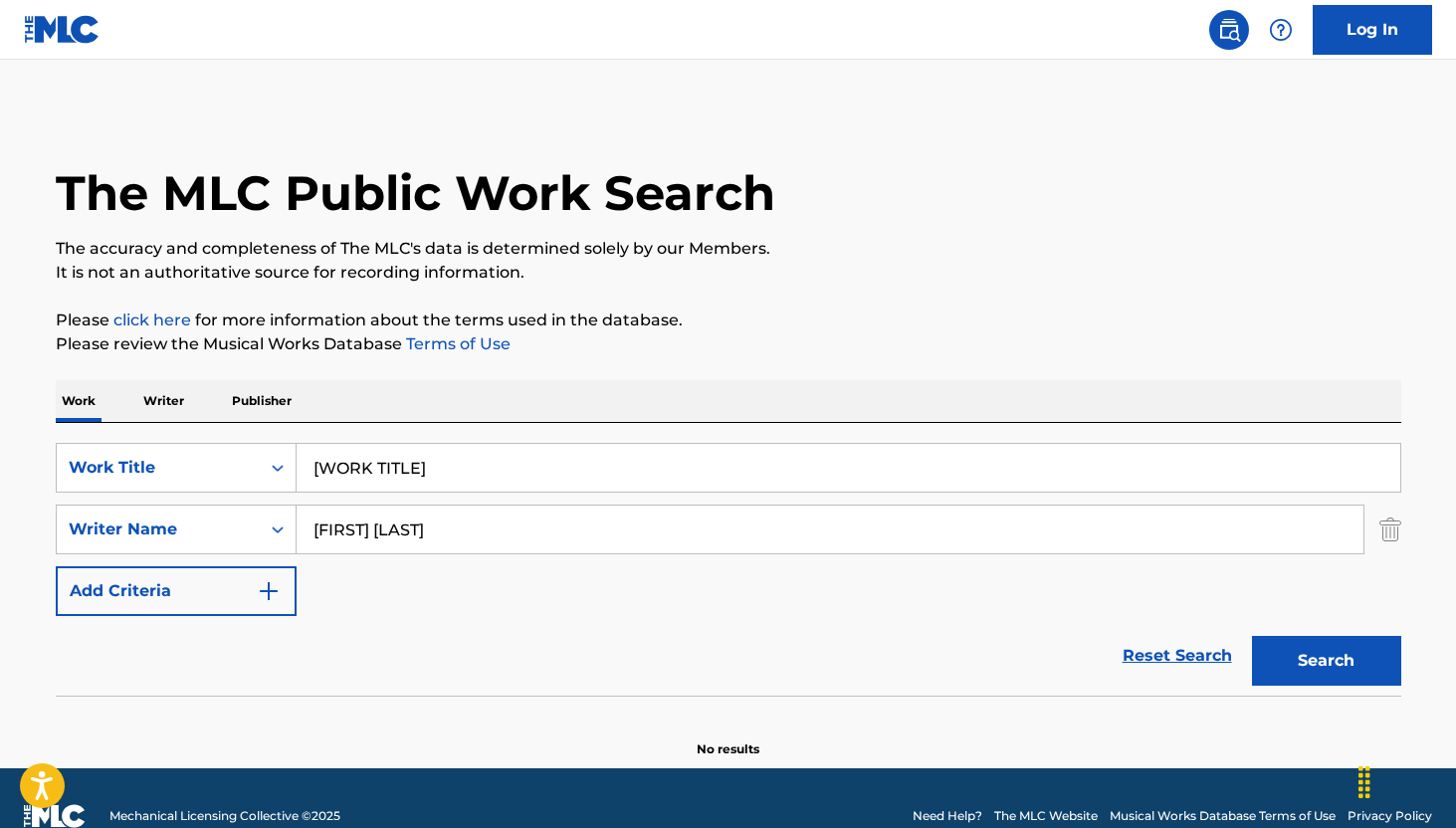 click on "[FIRST] [LAST]" at bounding box center [830, 529] 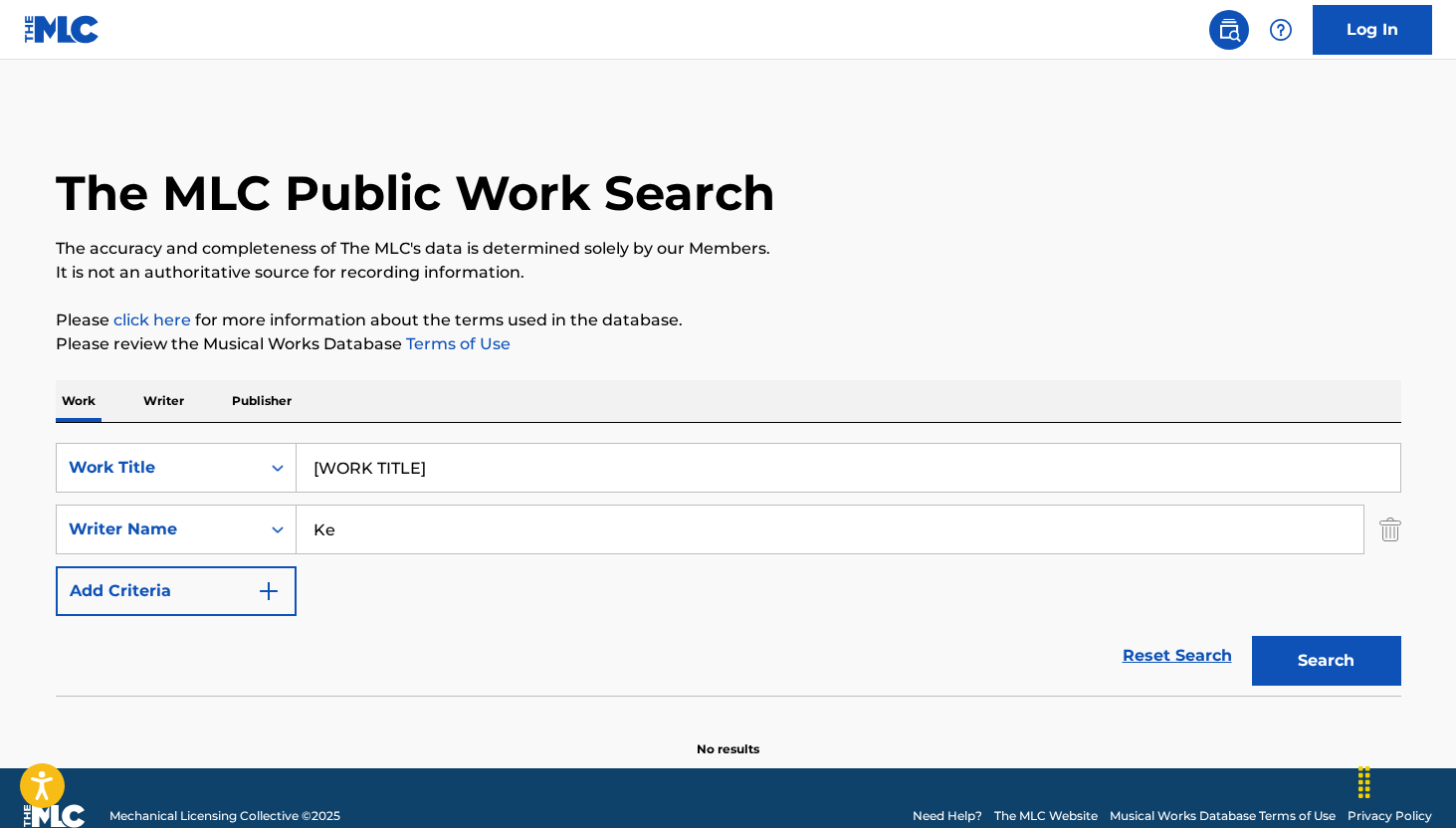 type on "K" 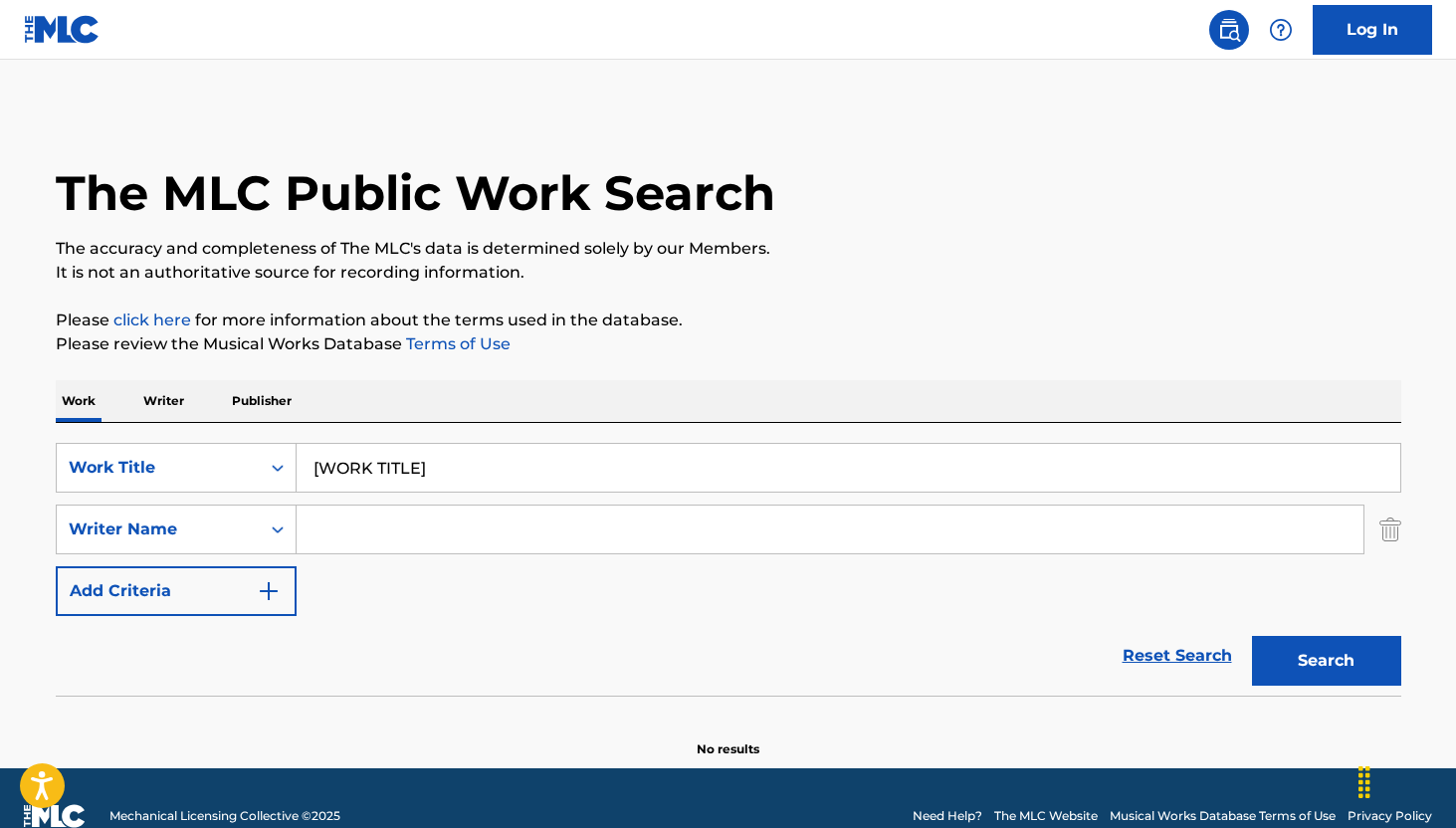 paste on "[FIRST] [LAST]" 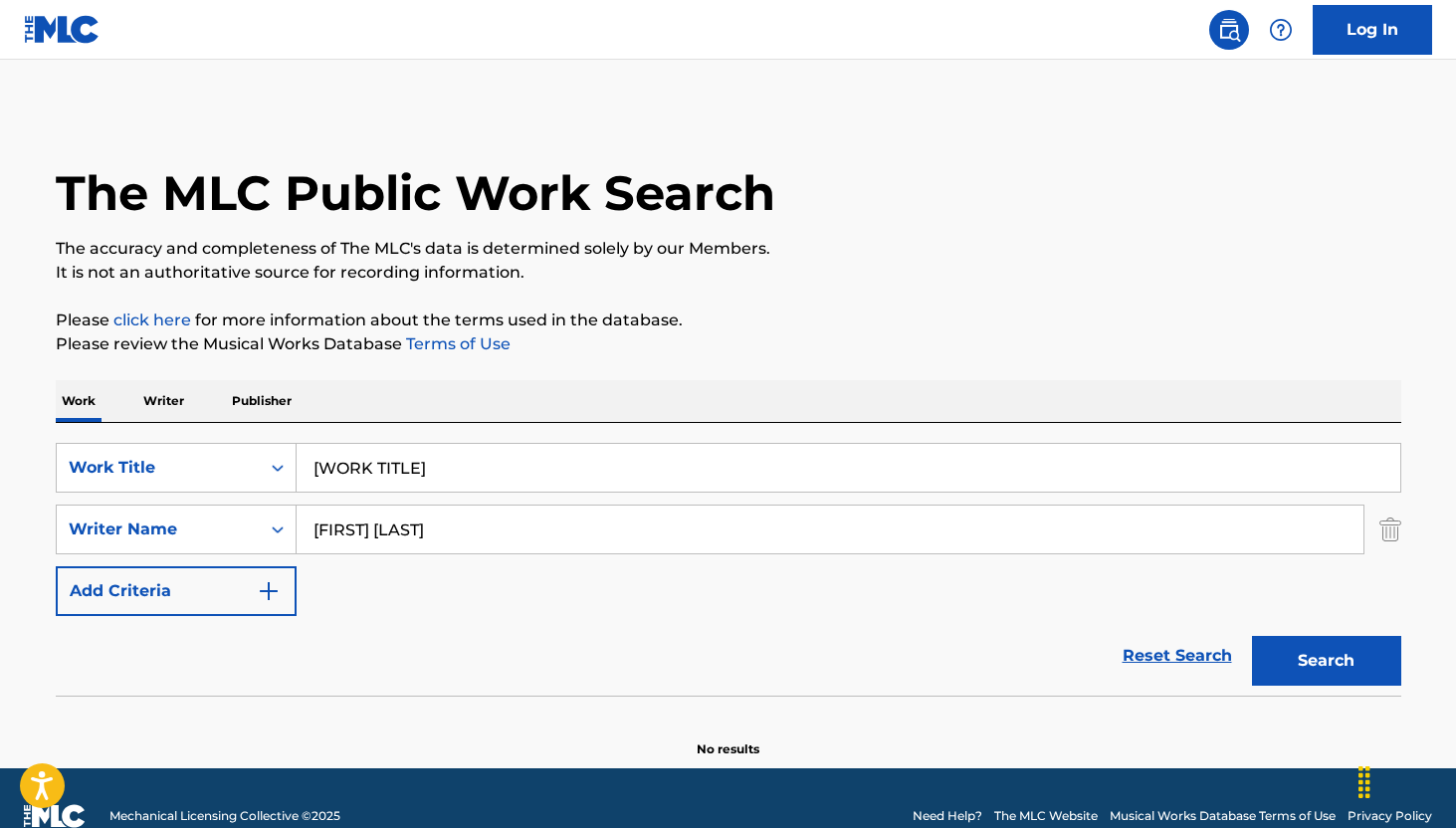 click on "Search" at bounding box center [1327, 661] 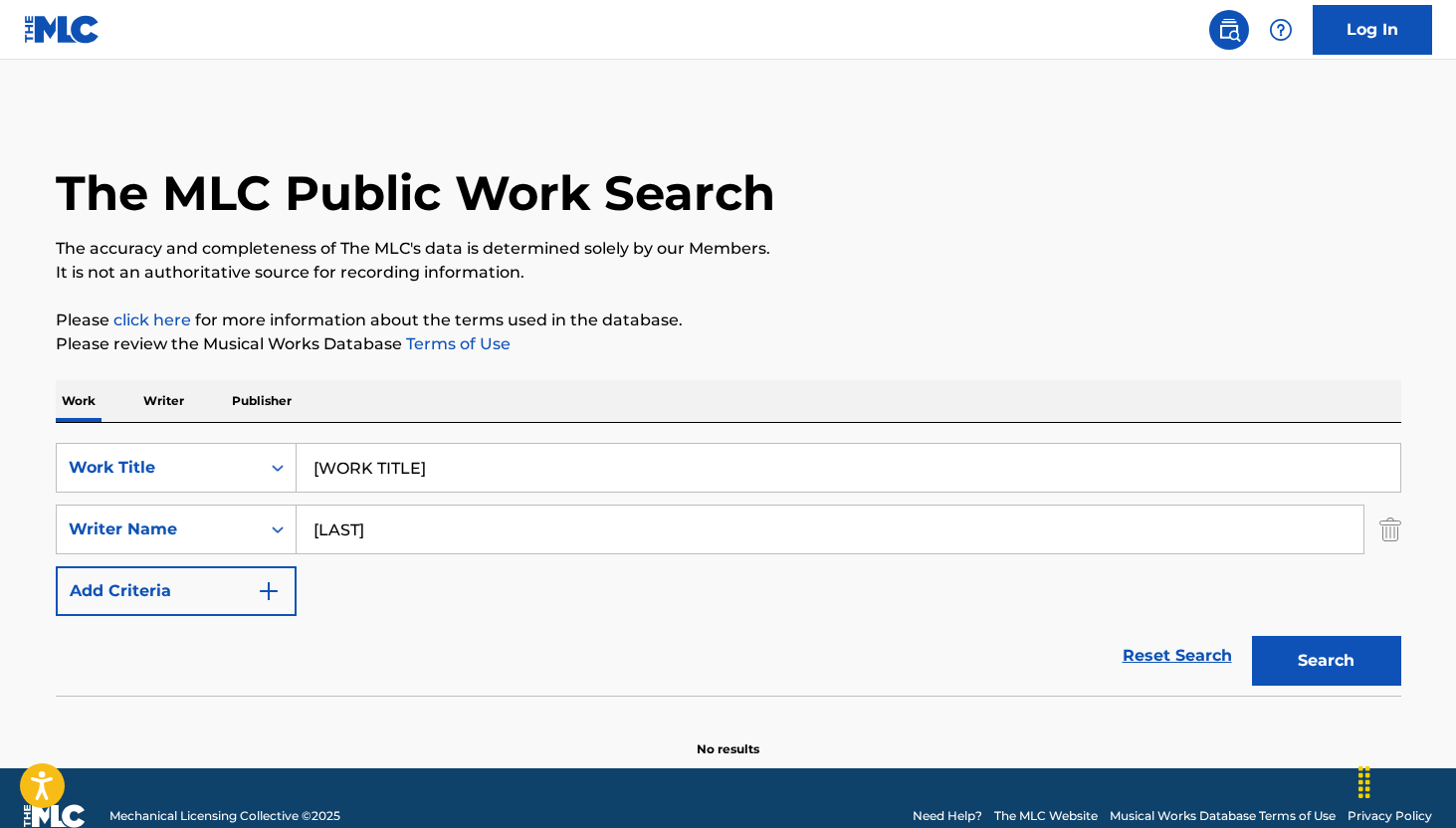 type on "[LAST]" 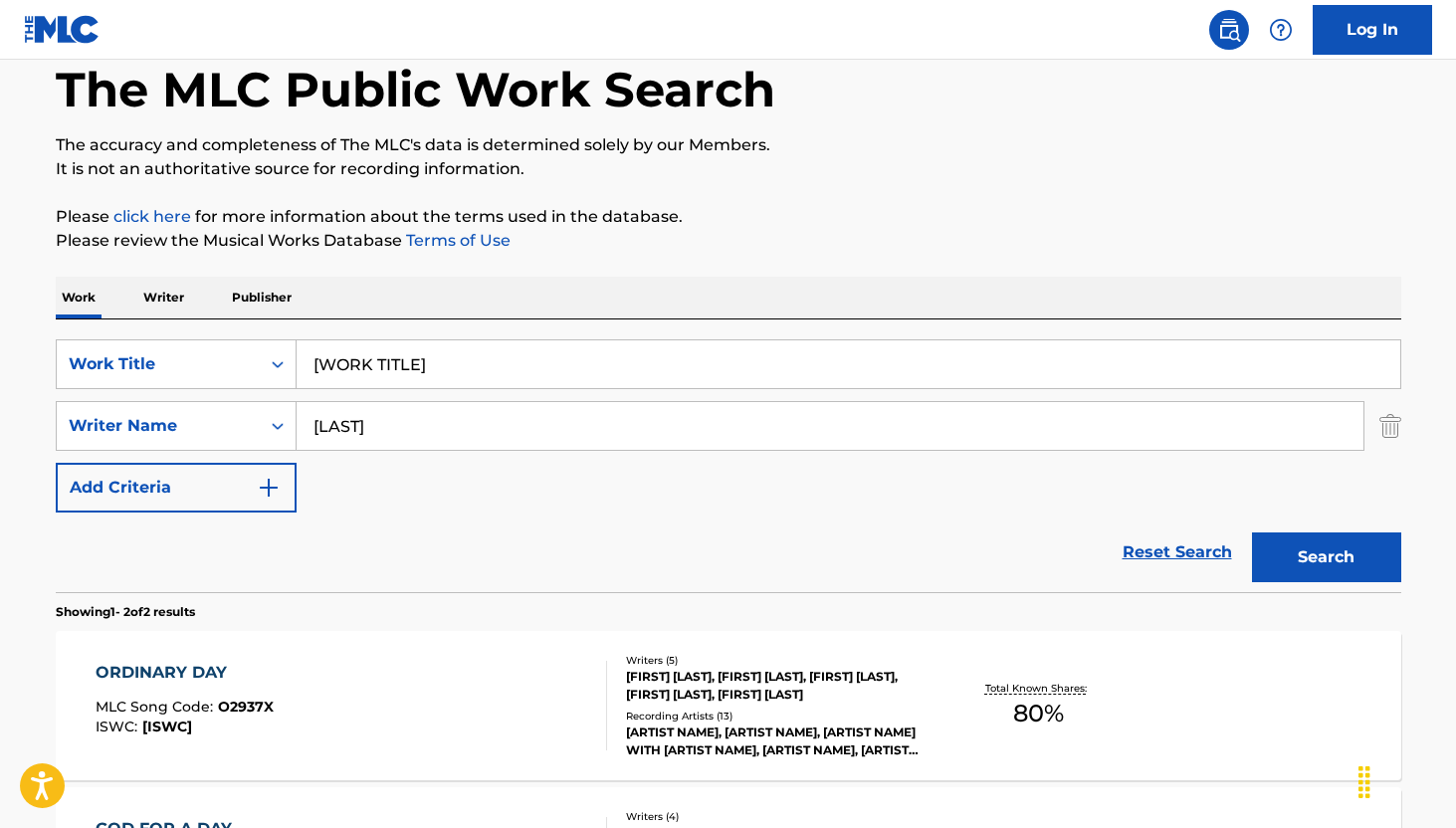 scroll, scrollTop: 112, scrollLeft: 0, axis: vertical 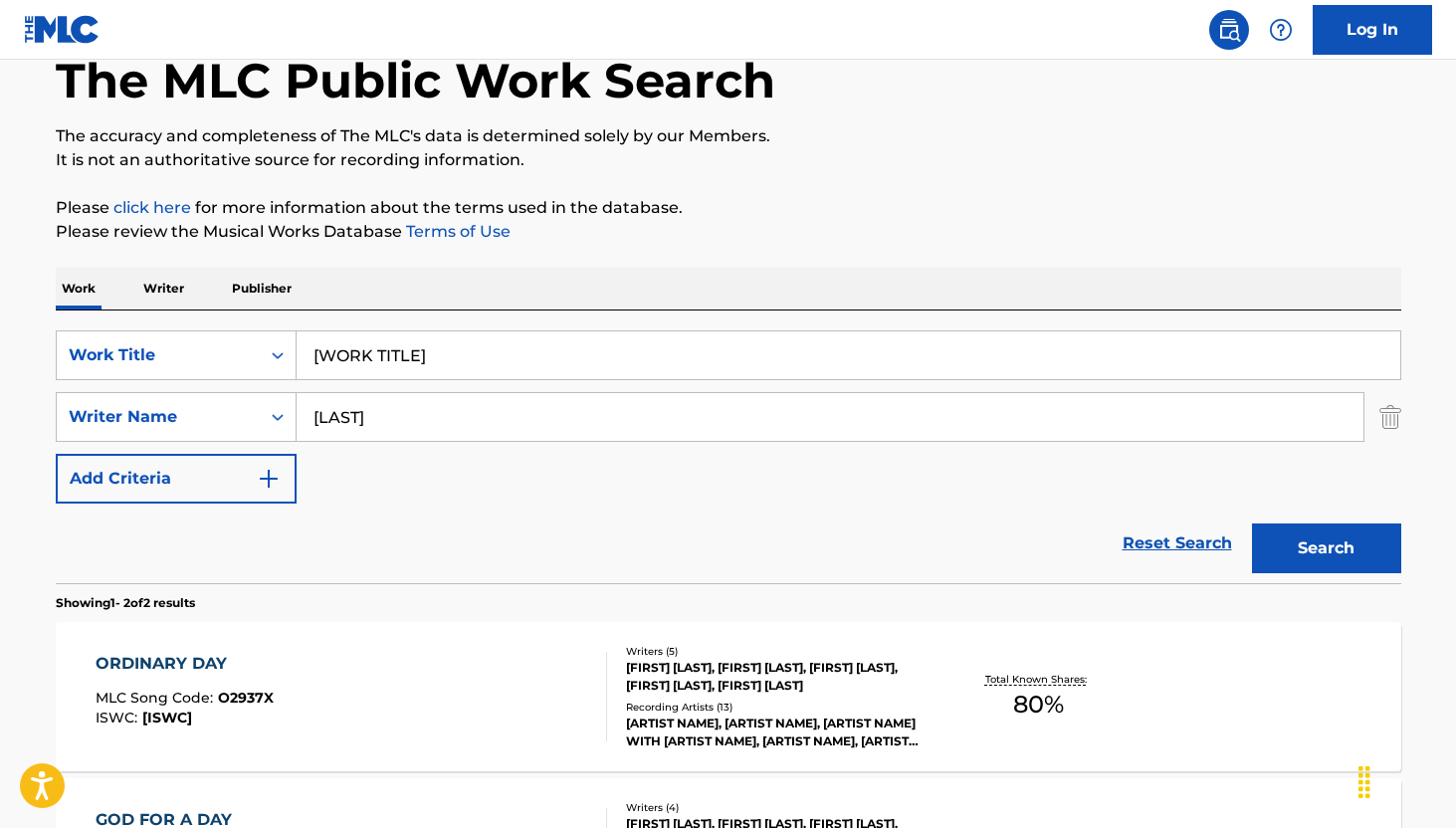 click on "ORDINARY DAY" at bounding box center (184, 664) 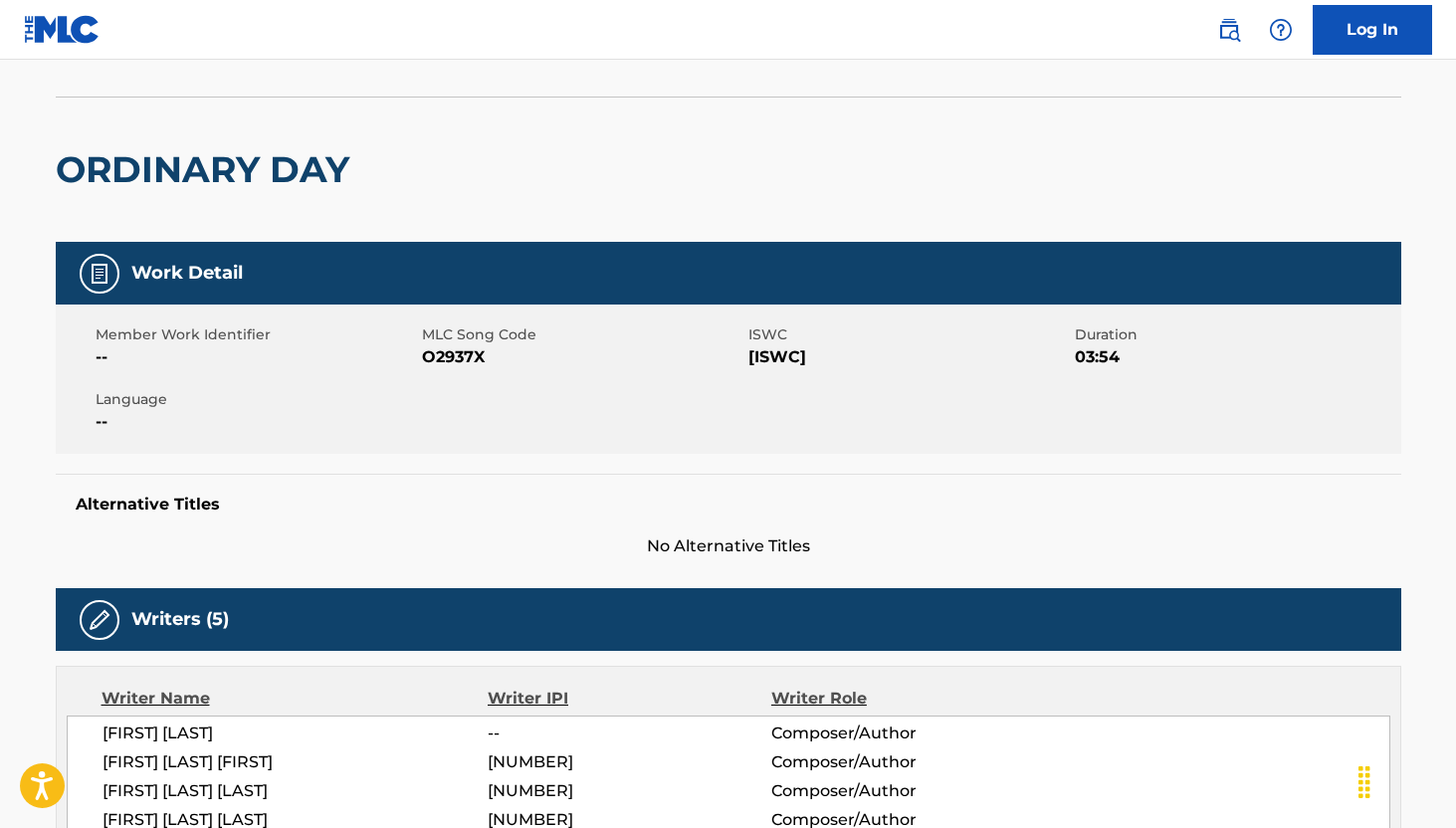 scroll, scrollTop: 0, scrollLeft: 0, axis: both 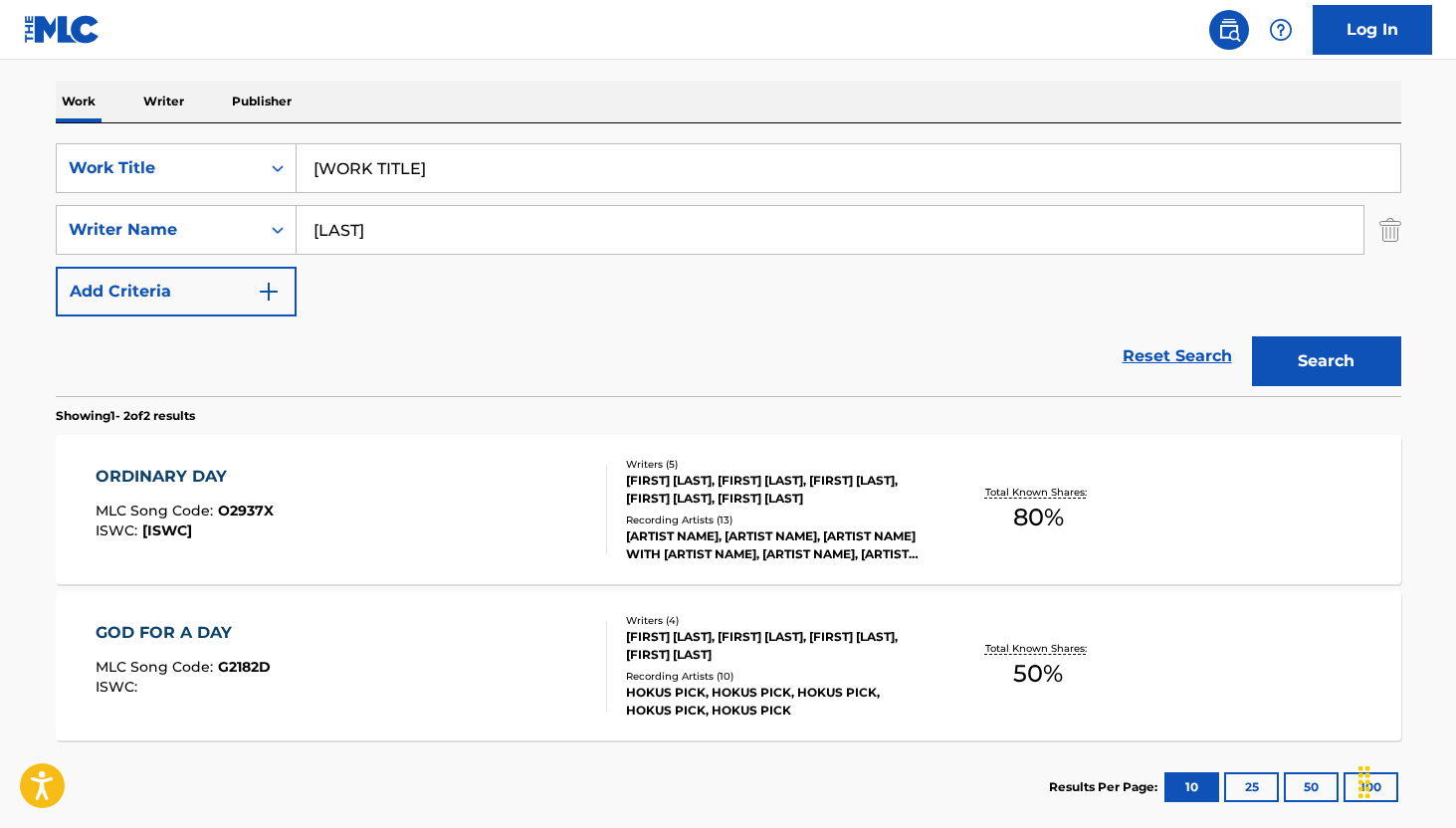click on "ORDINARY DAY" at bounding box center (184, 477) 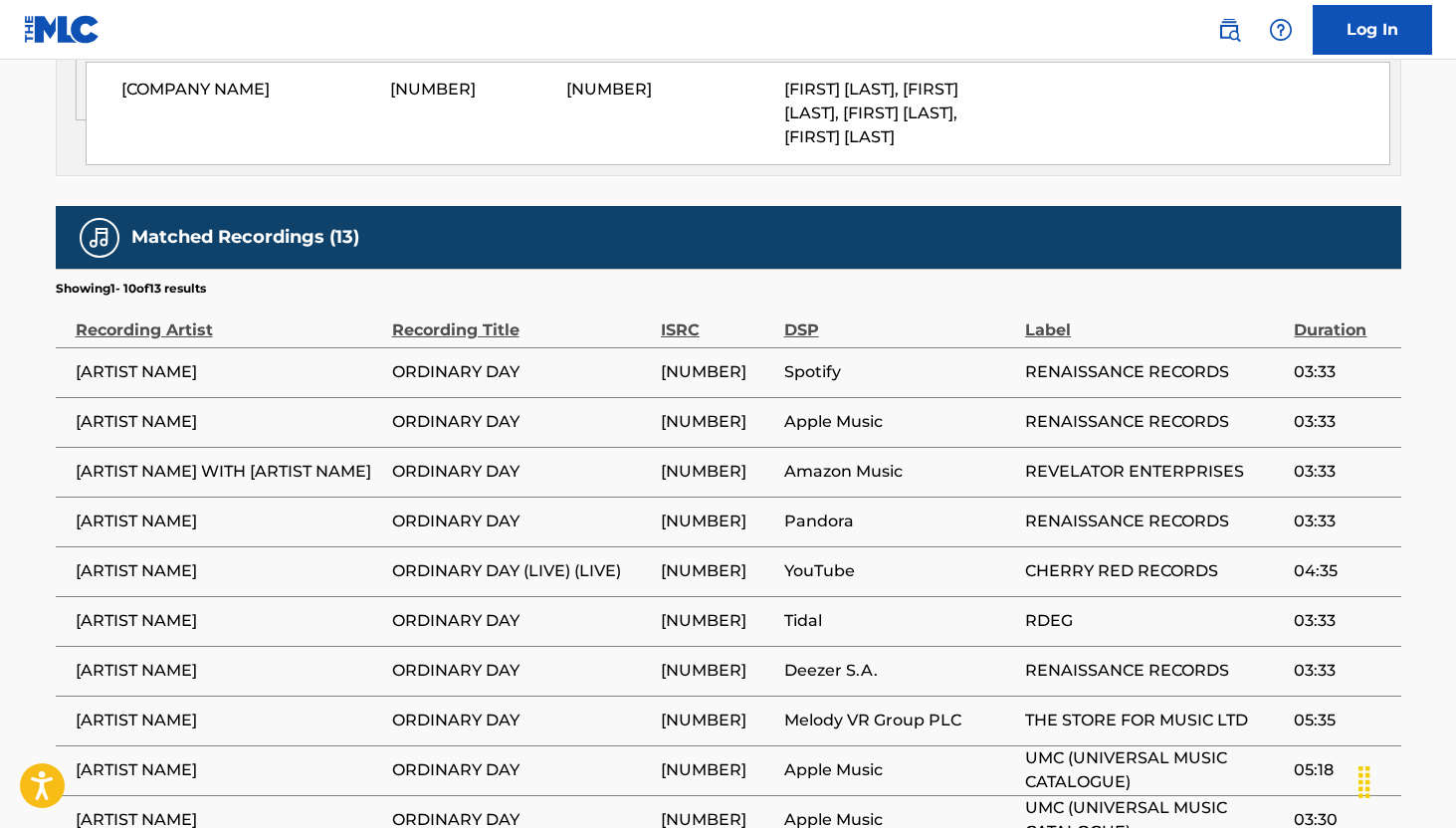 scroll, scrollTop: 910, scrollLeft: 0, axis: vertical 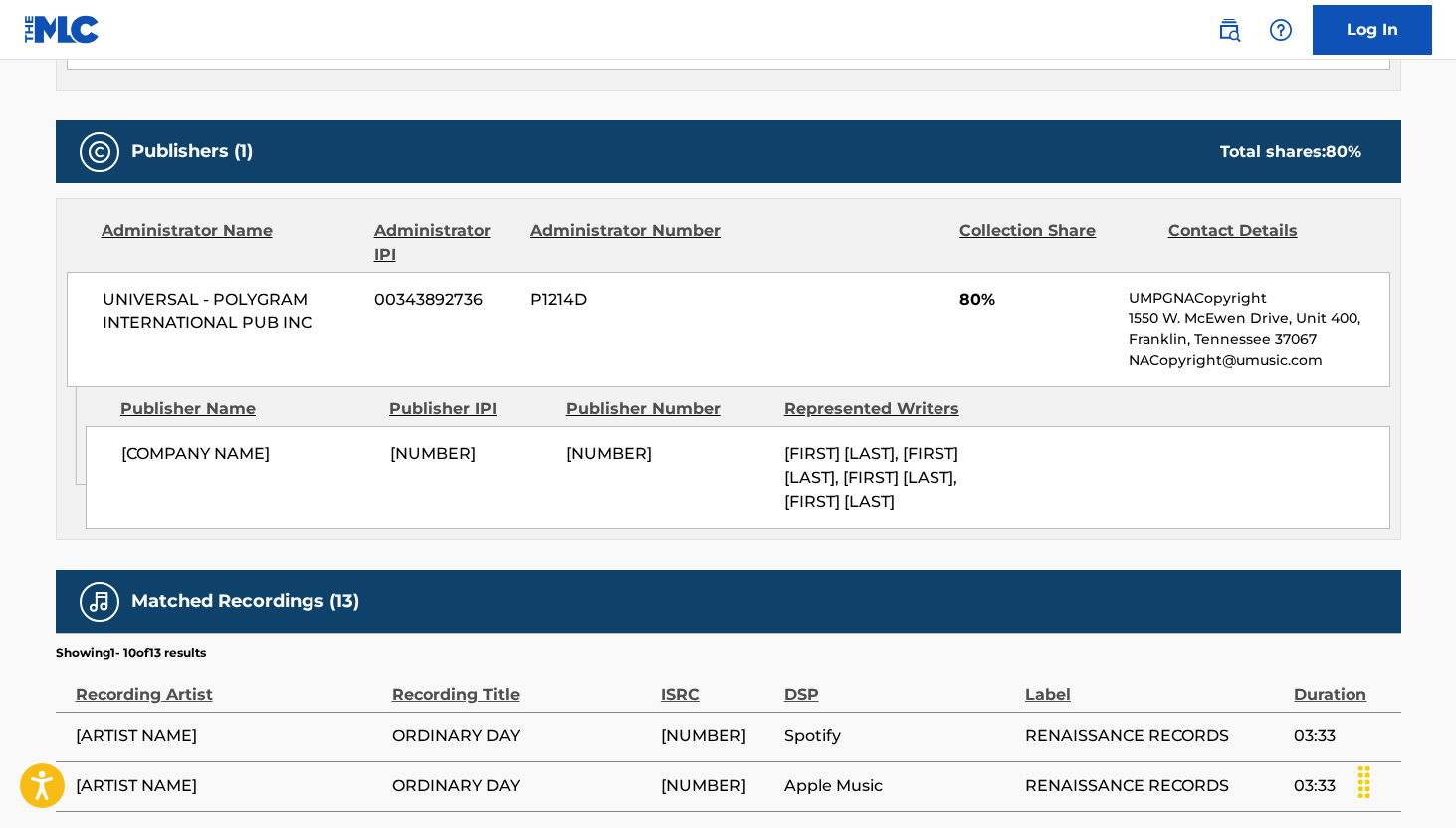 click on "[FIRST] [LAST], [FIRST] [LAST], [FIRST] [LAST], [FIRST] [LAST]" at bounding box center [871, 477] 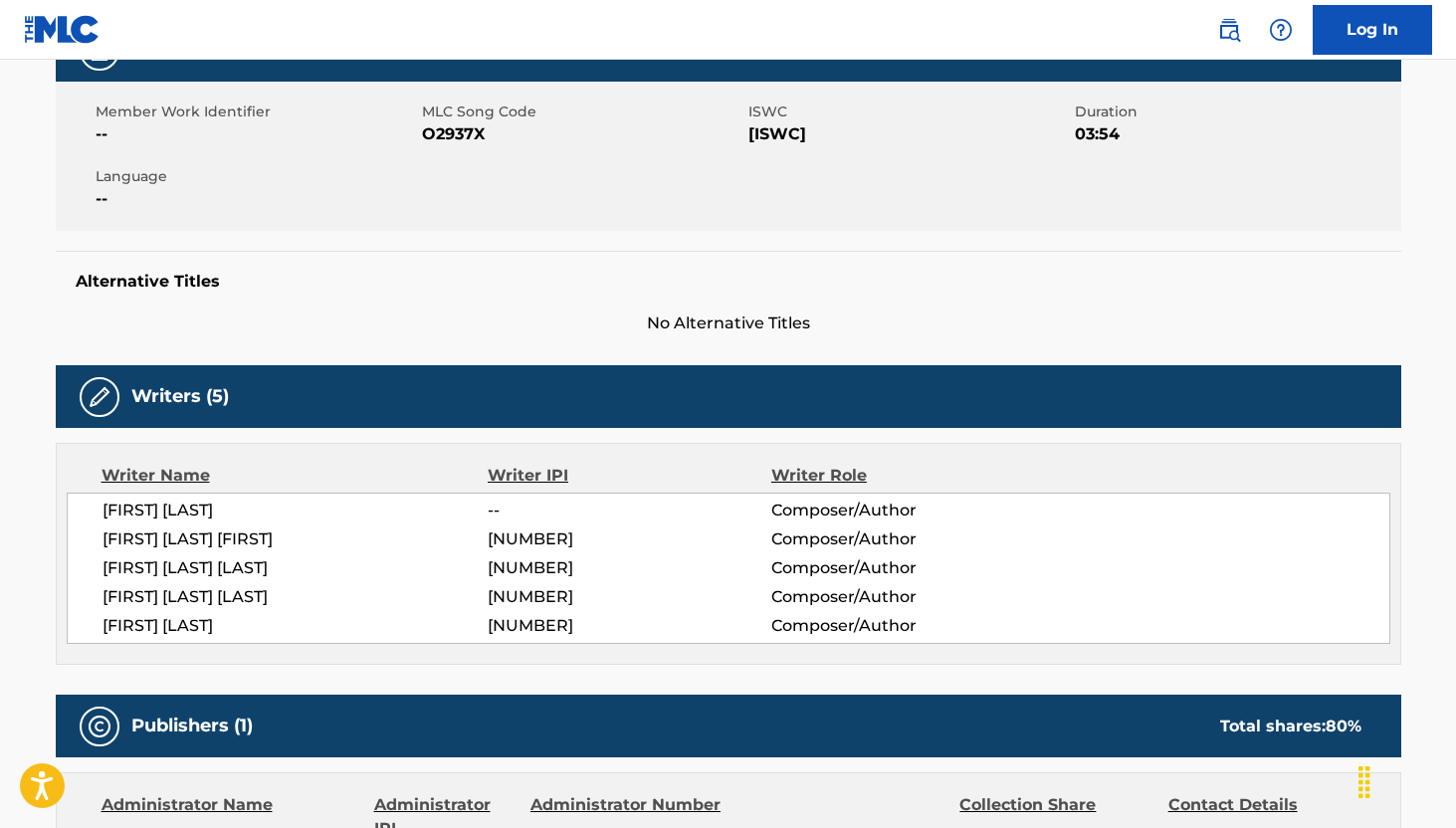 scroll, scrollTop: 304, scrollLeft: 0, axis: vertical 